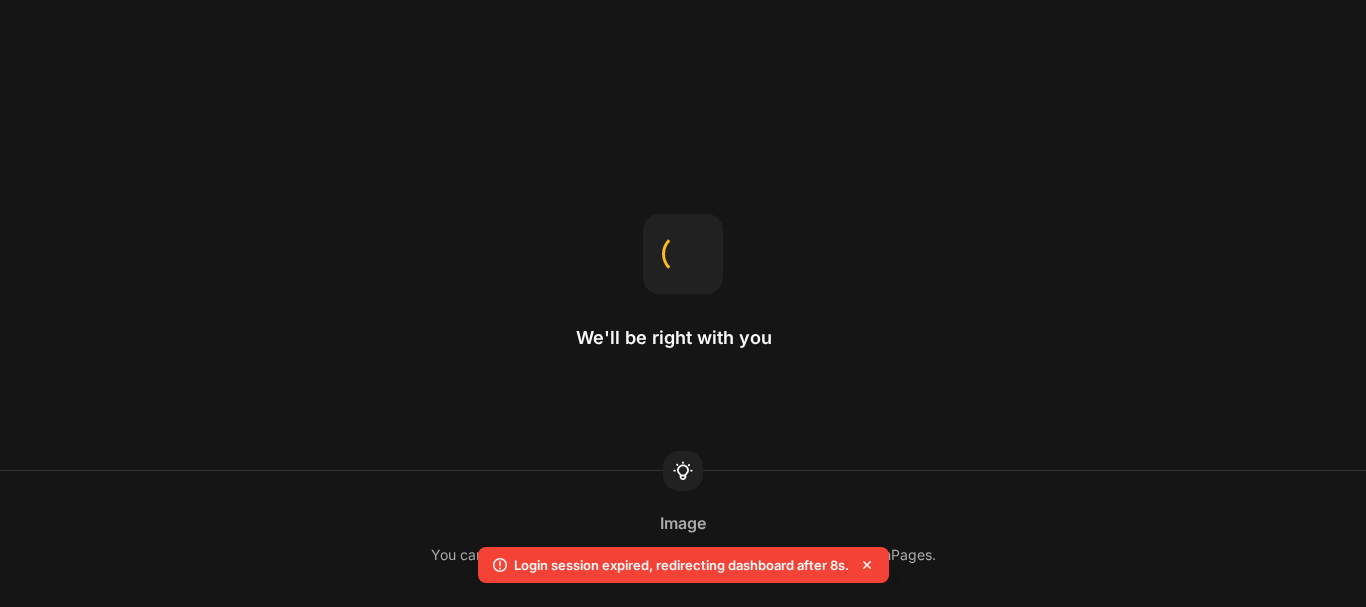 scroll, scrollTop: 0, scrollLeft: 0, axis: both 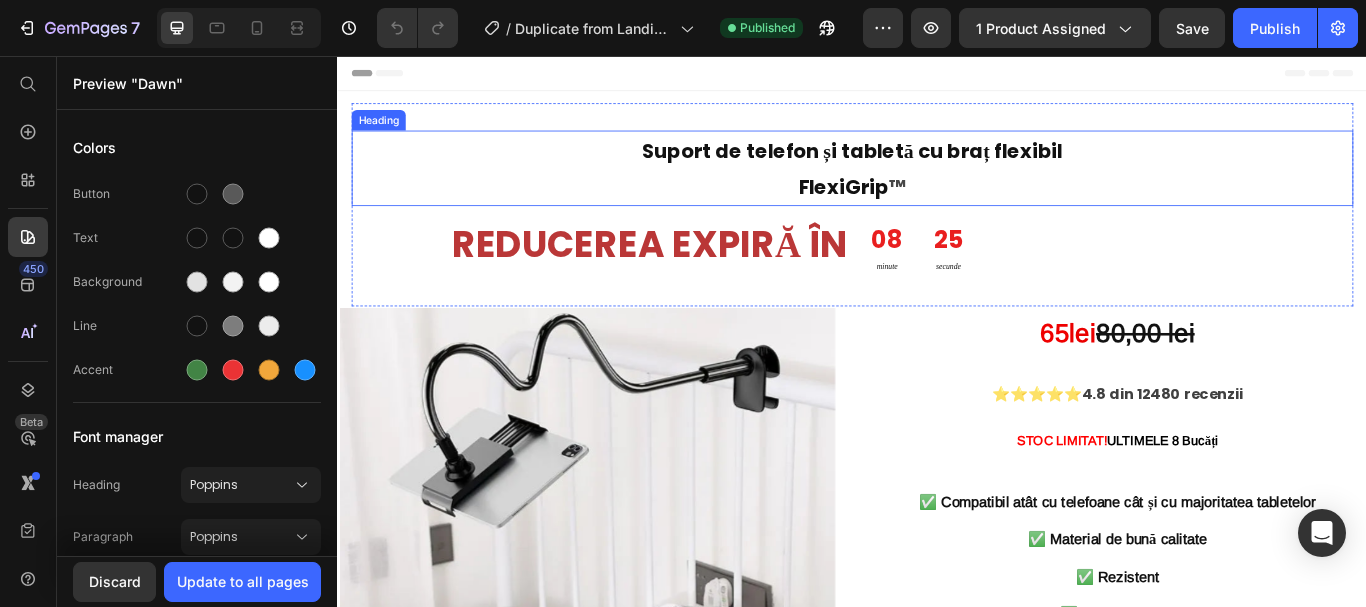 click on "Suport de telefon și tabletă cu braț flexibil" at bounding box center [937, 167] 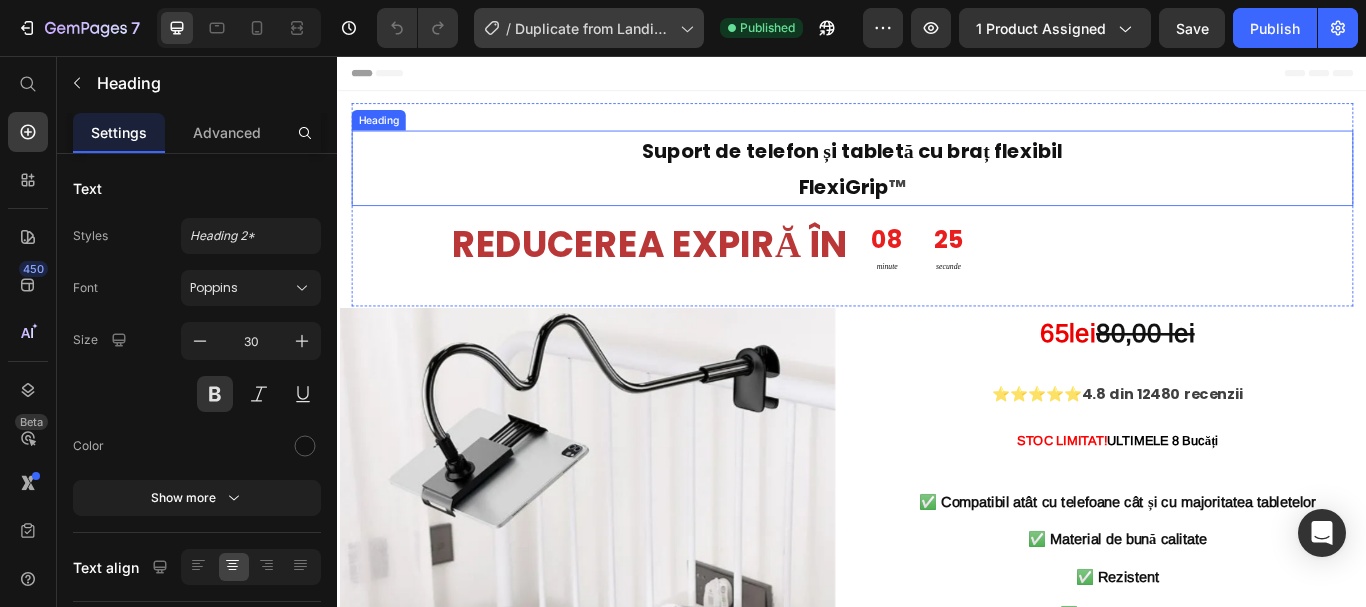 click on "/  Duplicate from Landing Page - [DATE] 16:45:24" 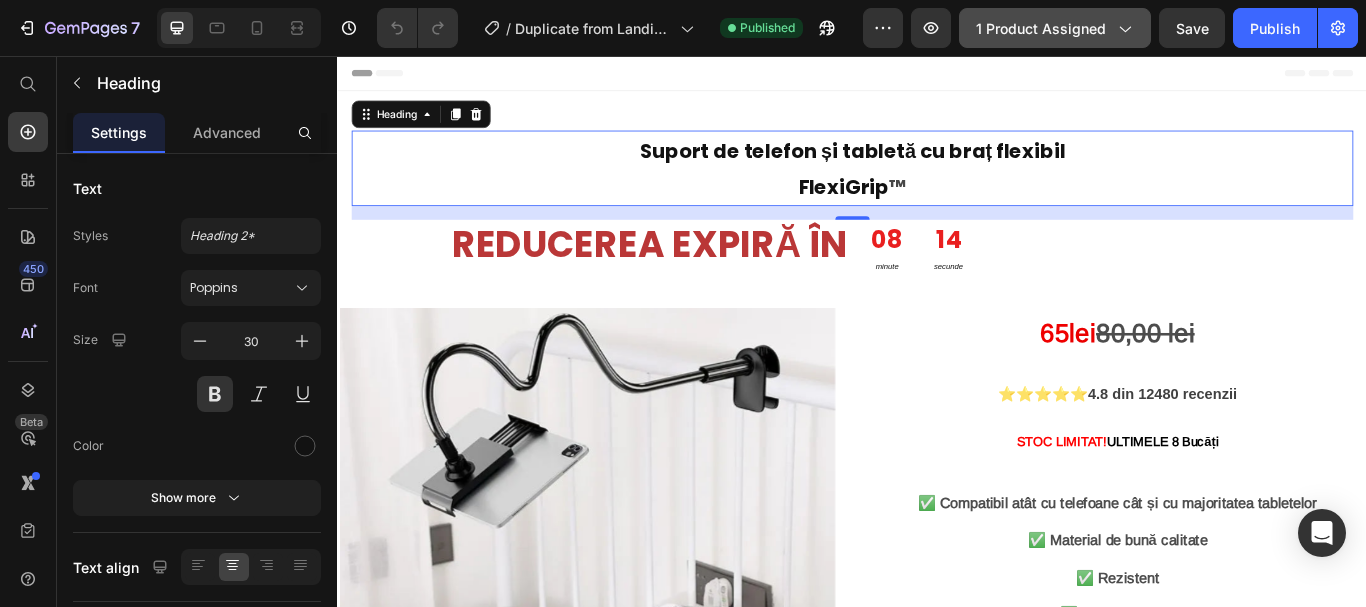 click on "1 product assigned" 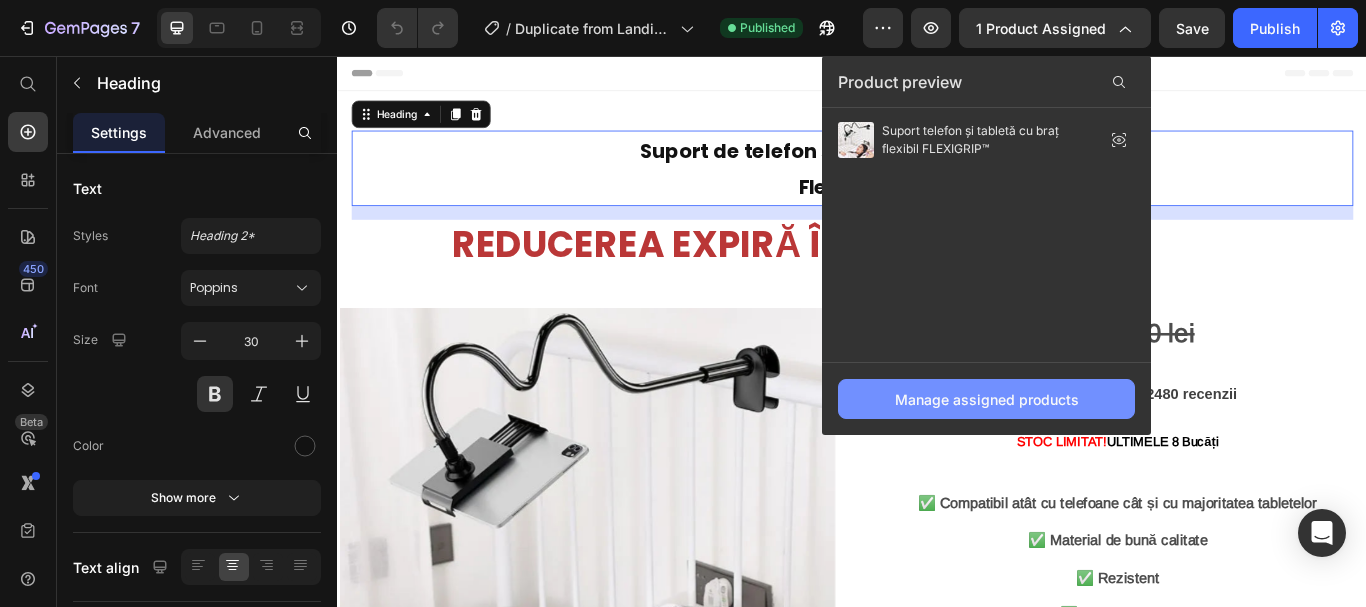 click on "Manage assigned products" at bounding box center (987, 399) 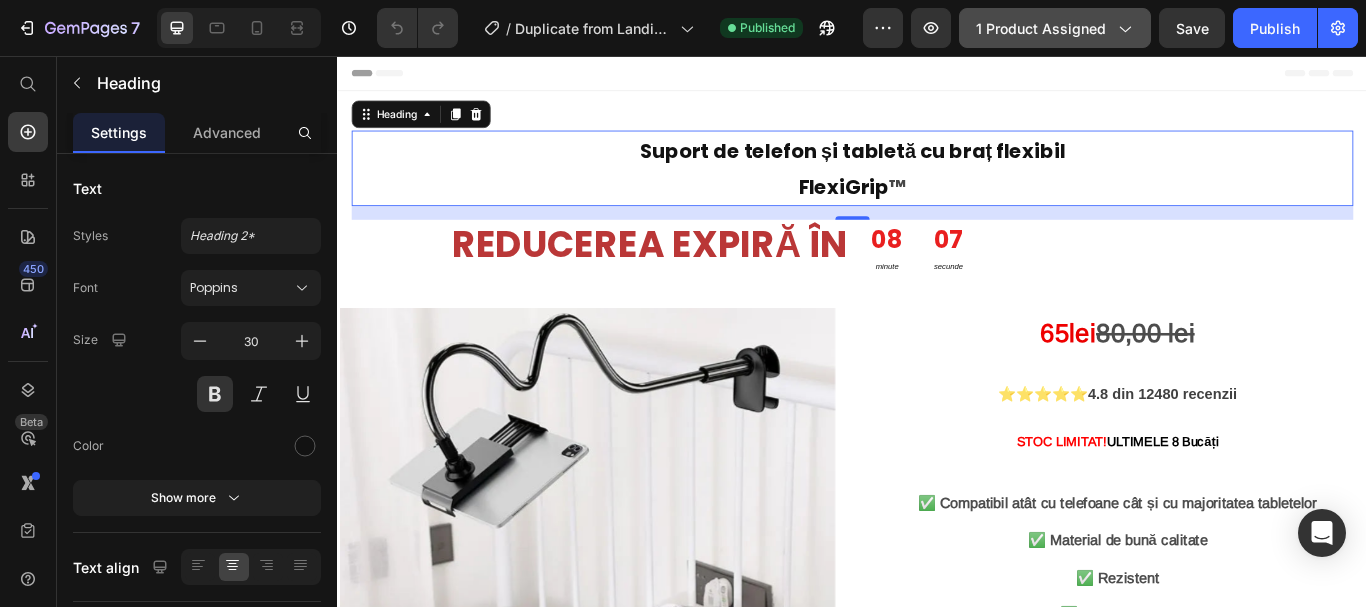 click on "1 product assigned" 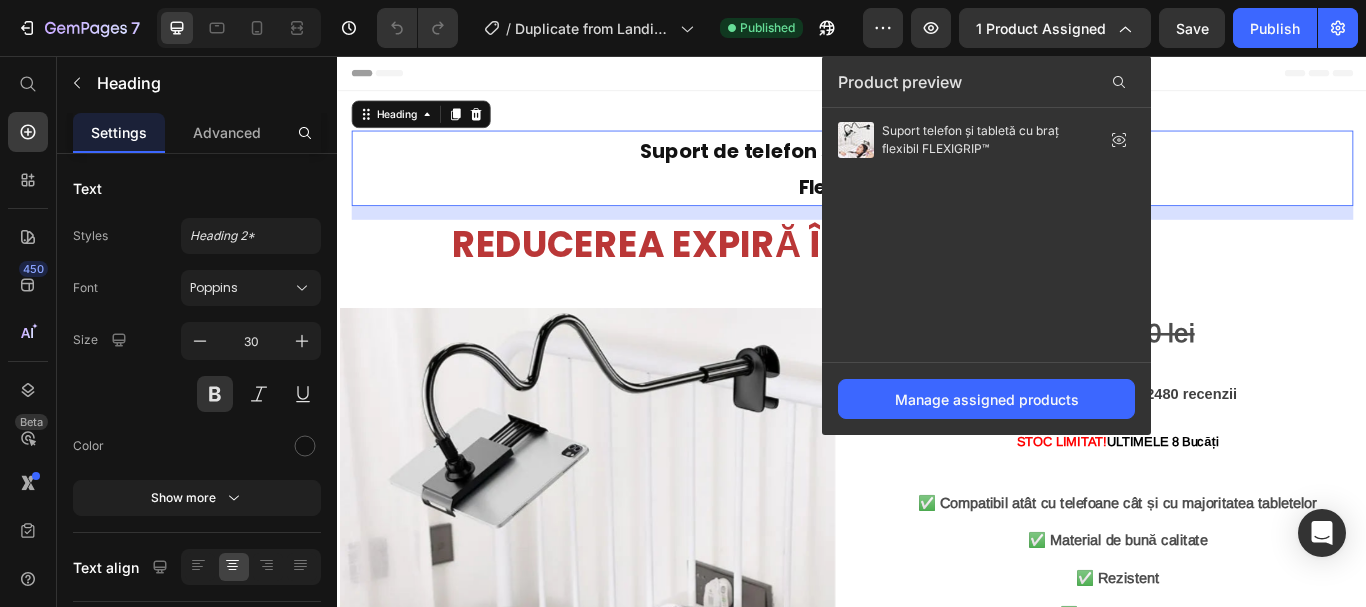 click on "Manage assigned products" 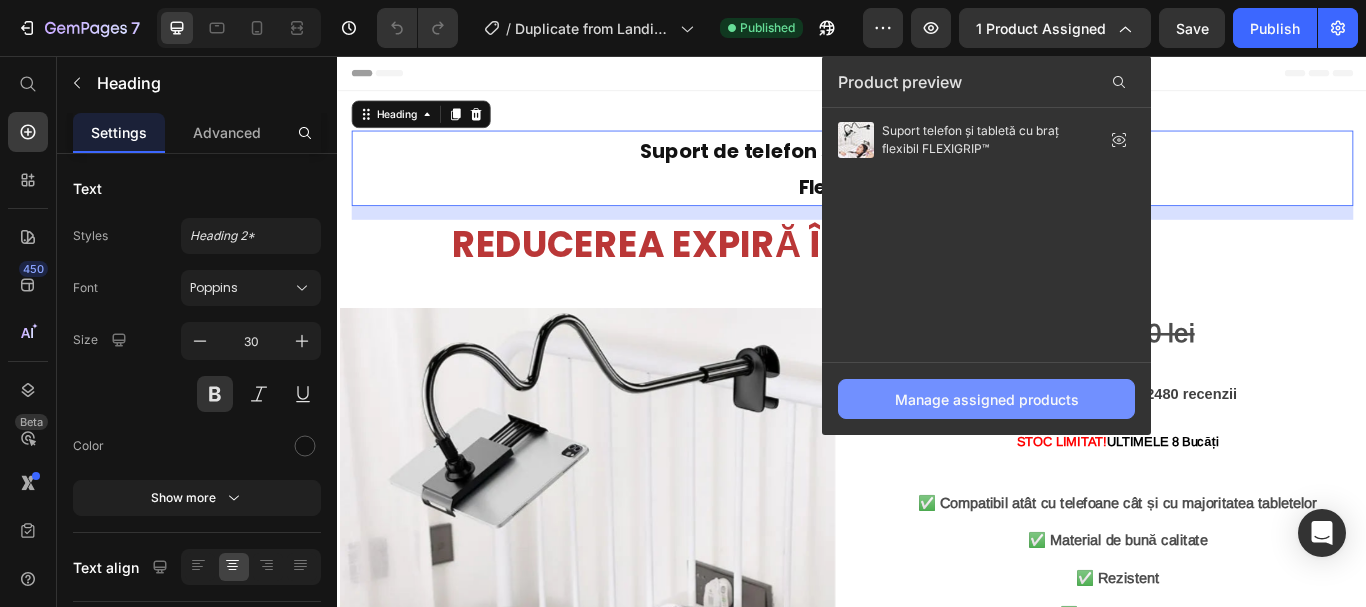 click on "Manage assigned products" at bounding box center (986, 399) 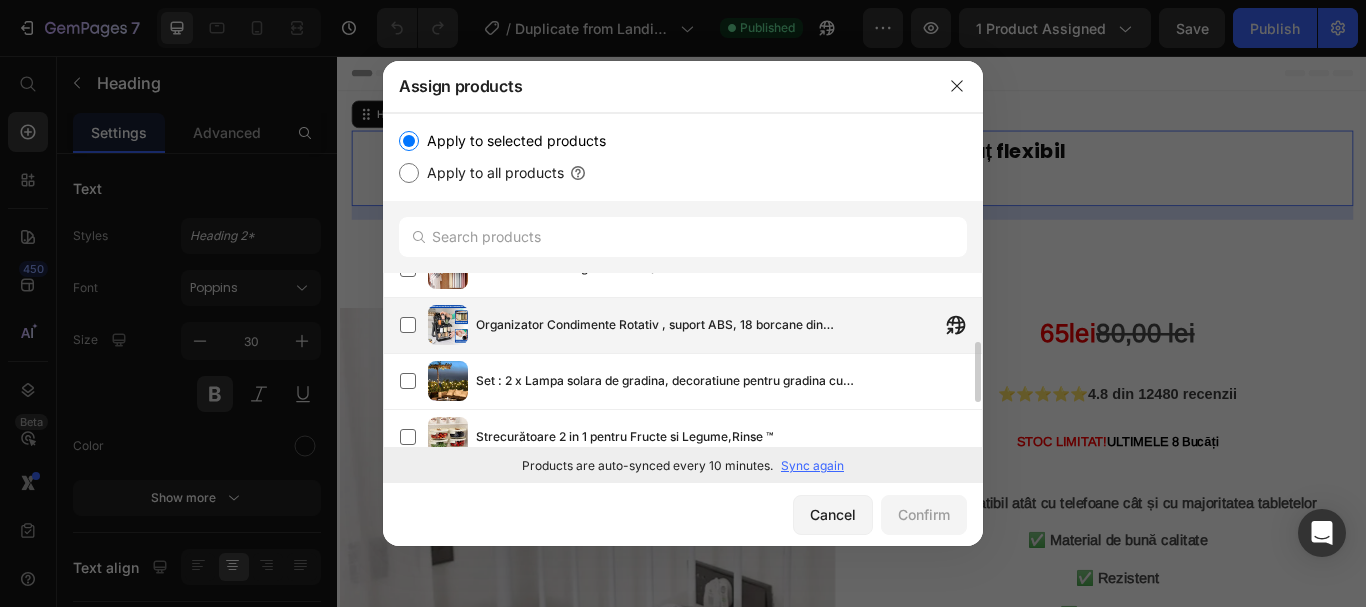 scroll, scrollTop: 300, scrollLeft: 0, axis: vertical 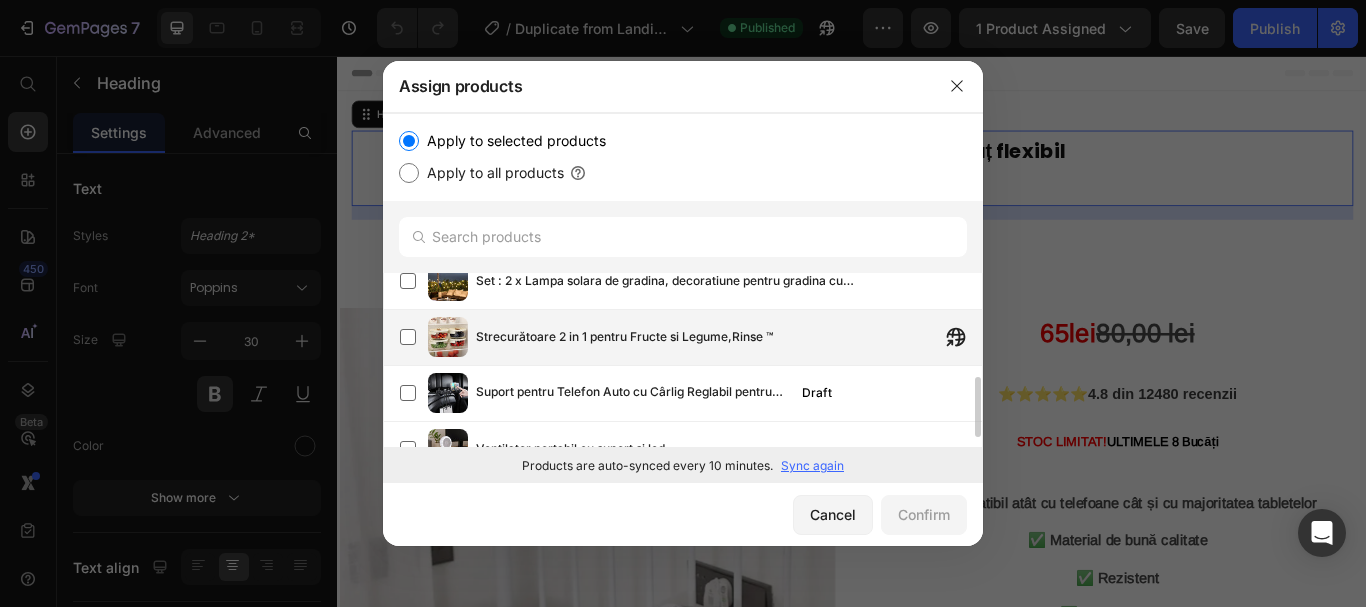 click on "Strecurătoare 2 in 1 pentru Fructe si Legume,Rinse ™" at bounding box center (624, 337) 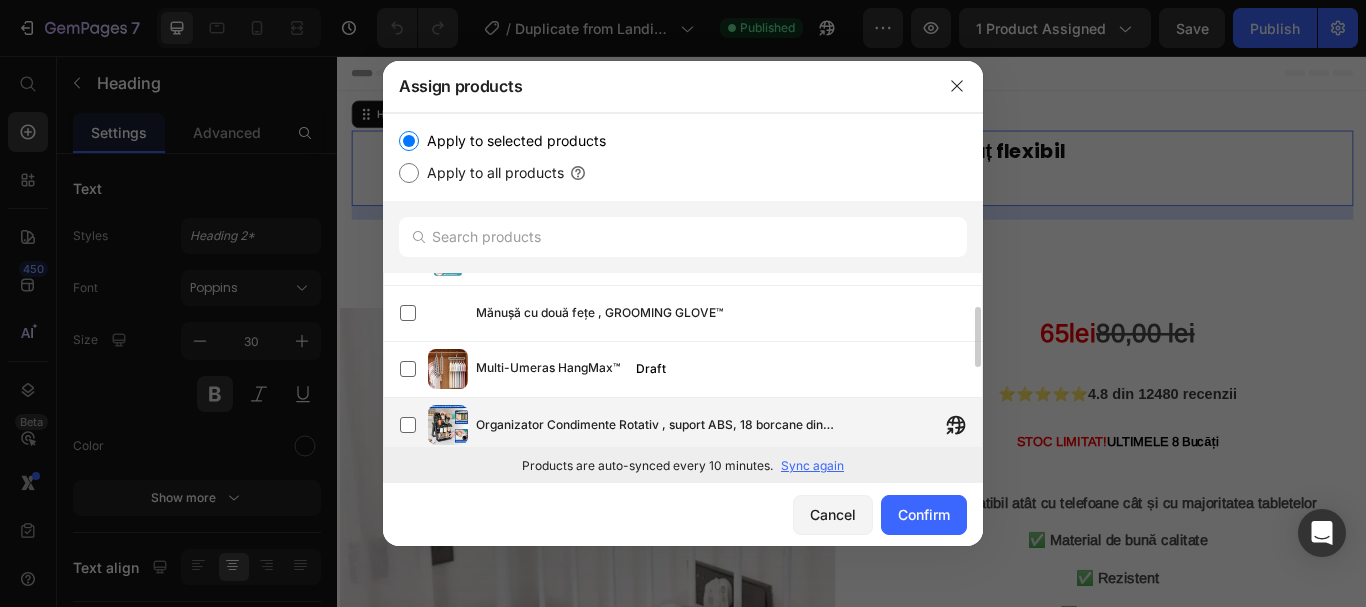 scroll, scrollTop: 0, scrollLeft: 0, axis: both 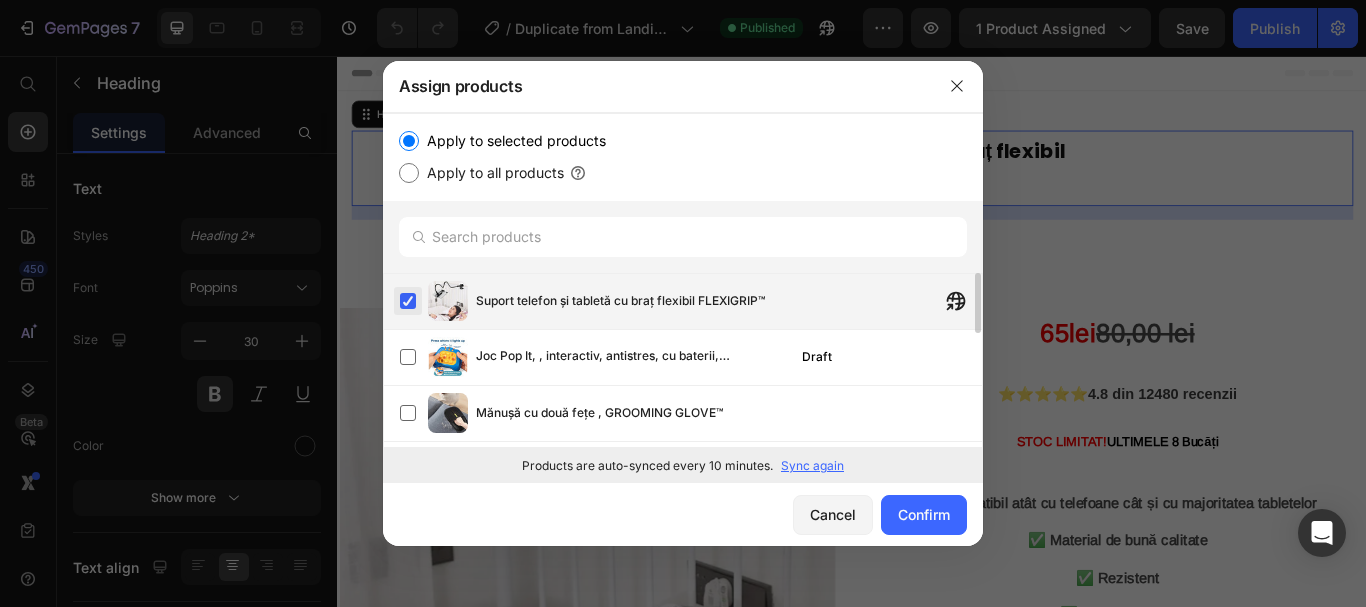click at bounding box center [408, 301] 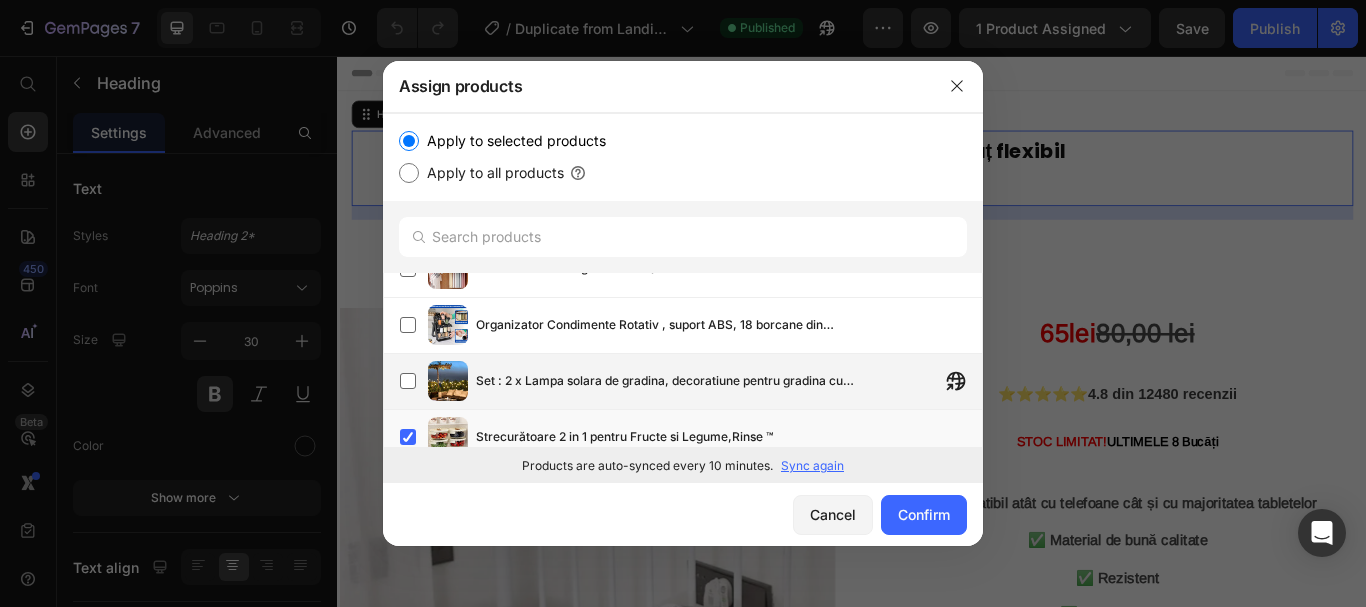 scroll, scrollTop: 300, scrollLeft: 0, axis: vertical 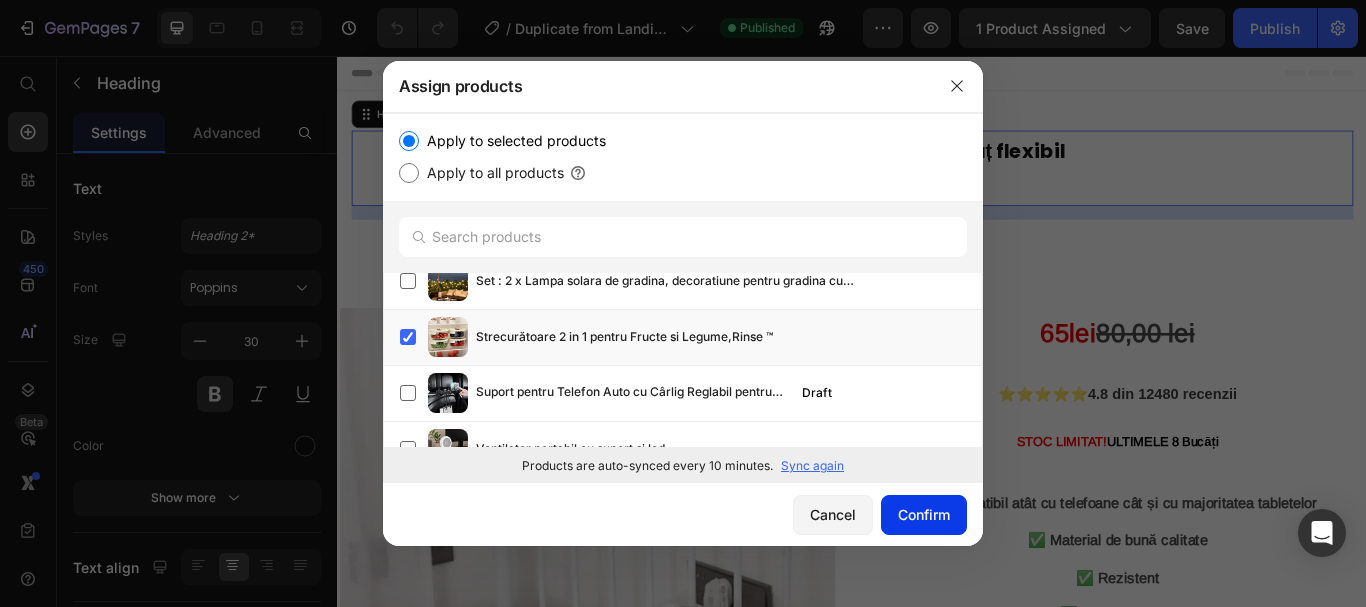 click on "Confirm" at bounding box center (924, 514) 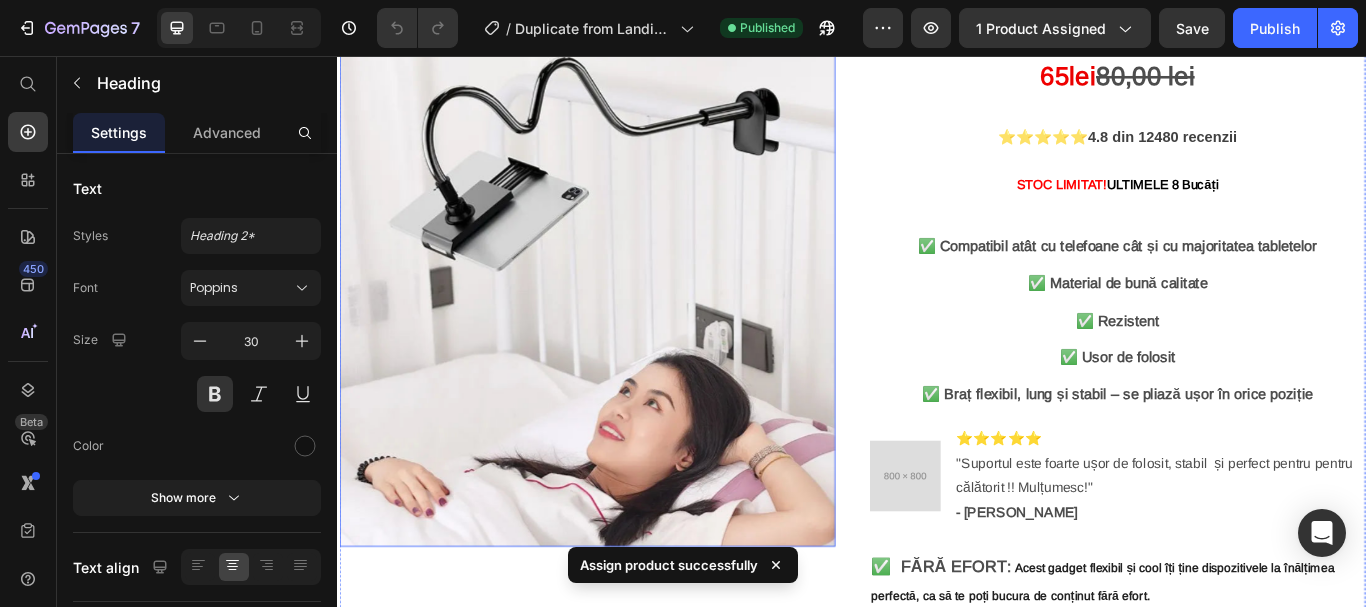 scroll, scrollTop: 0, scrollLeft: 0, axis: both 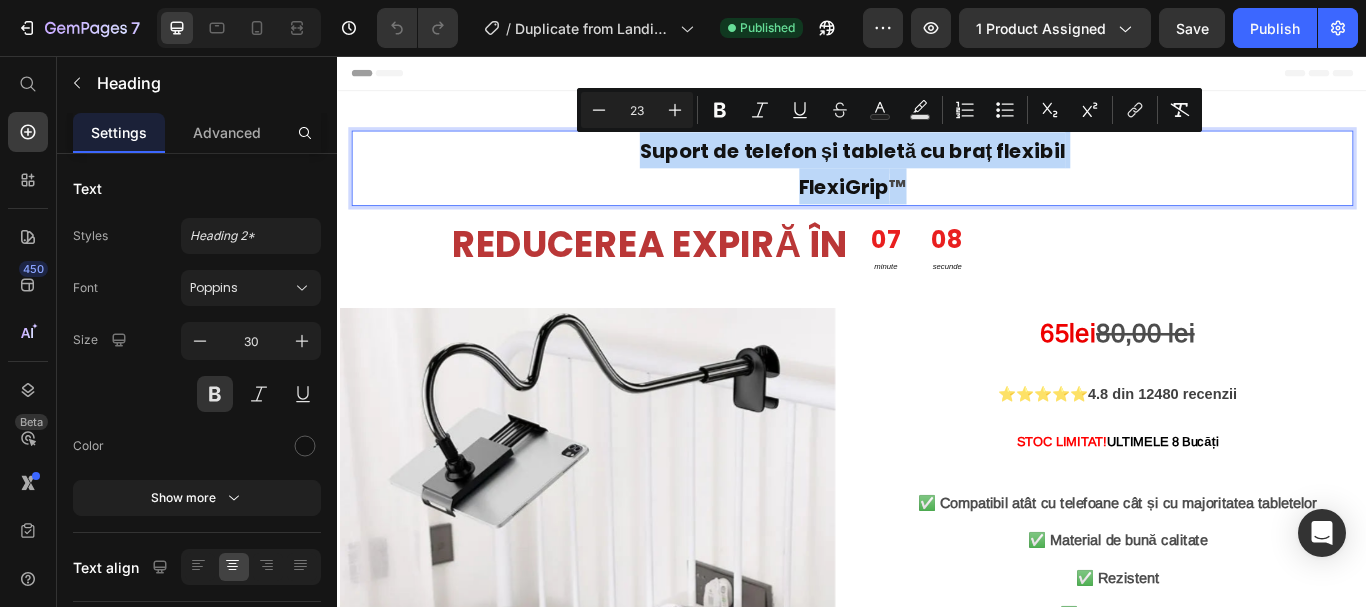 drag, startPoint x: 681, startPoint y: 164, endPoint x: 1023, endPoint y: 221, distance: 346.71747 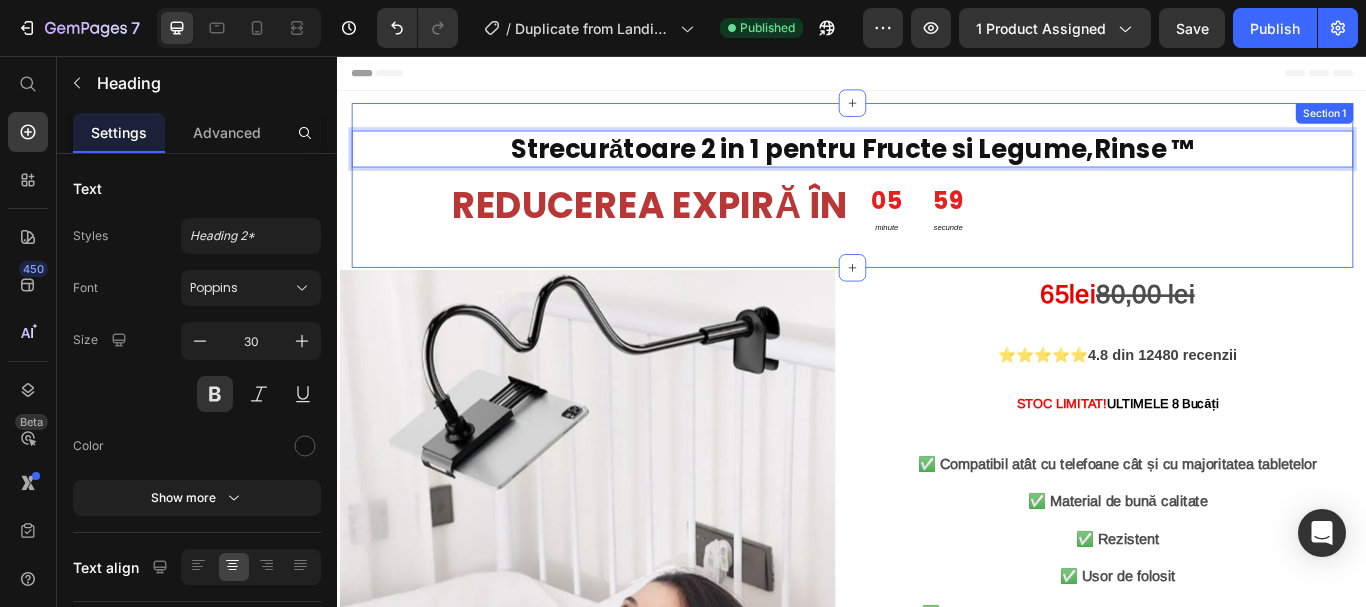 click on "Strecurătoare 2 in 1 pentru Fructe si Legume,Rinse ™" at bounding box center [937, 164] 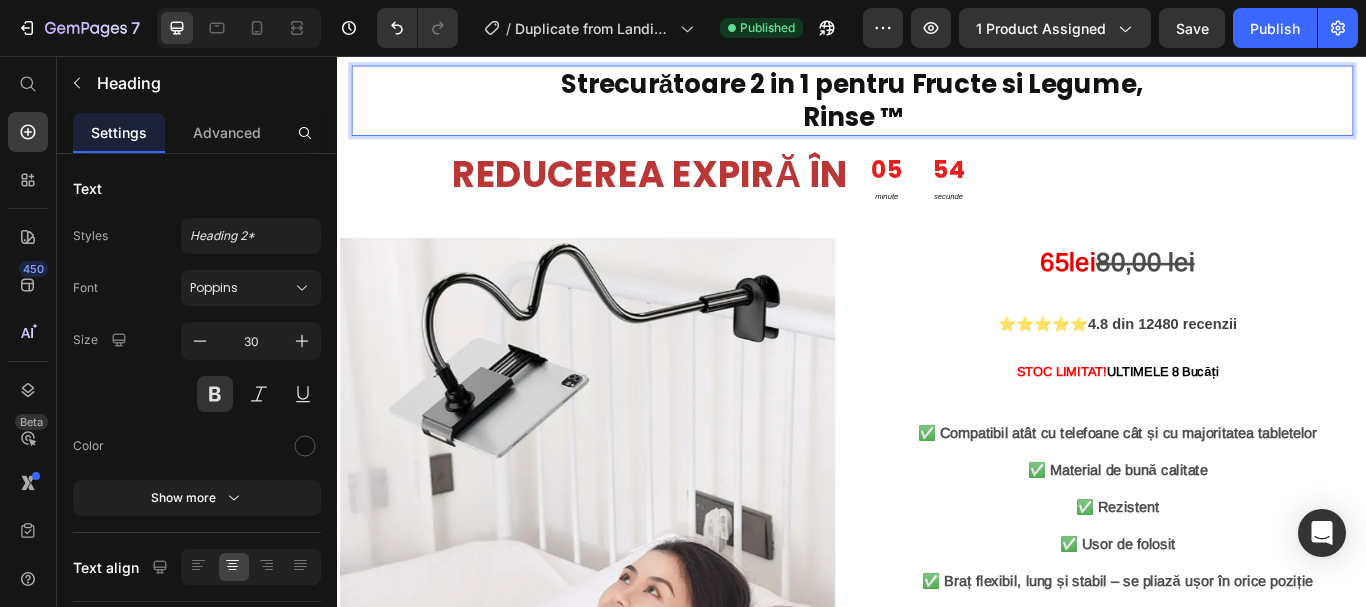 scroll, scrollTop: 200, scrollLeft: 0, axis: vertical 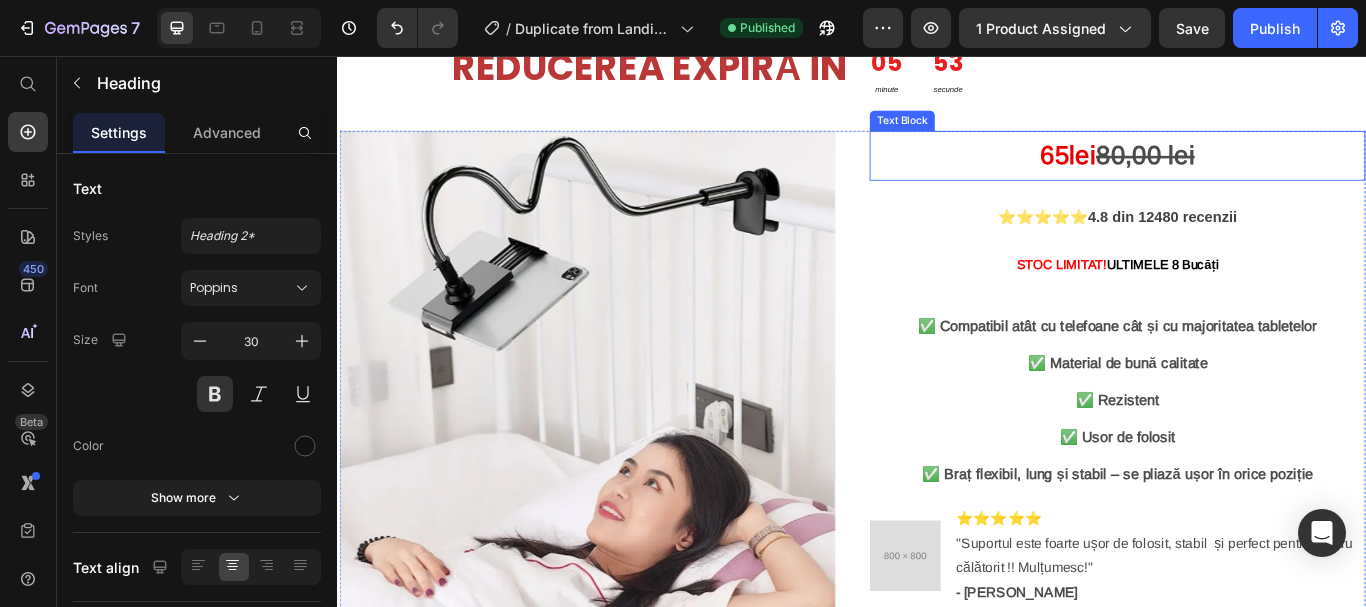 click on "lei" at bounding box center (1205, 172) 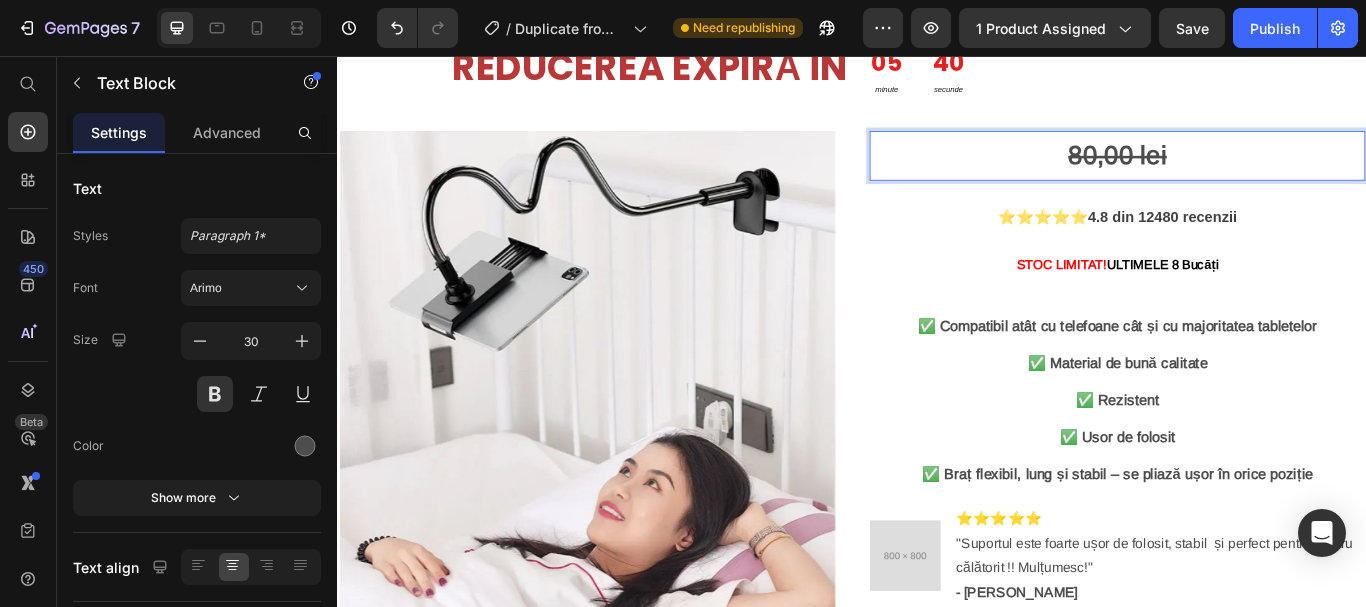 click on "80,00 lei  Text Block   12 ⭐⭐⭐⭐⭐  4.8 din 12480 recenzii Text Block STOC LIMITAT!  ULTIMELE 8 Bucăți Text Block ✅ Compatibil atât cu telefoane cât și cu majoritatea tabletelor ✅ Material de bună calitate ✅ Rezistent ✅ Usor de folosit  ✅ Braț flexibil, lung și stabil – se pliază ușor în orice poziție Text Block Image ⭐⭐⭐⭐⭐ "Suportul este foarte ușor de folosit, stabil  și perfect pentru pentru călătorit !! Mulțumesc!" - [PERSON_NAME] Text Block Advanced List ✅  FĂRĂ EFORT :    Acest gadget flexibil și cool îți ține dispozitivele la înălțimea perfectă, ca să te poți bucura de conținut fără efort. Text Block ✅   ROTIRE  360° :  Puteți ajusta unghiul telefonului sau al tabletei.. Text Block                Title Line ✅  UNIVERSAL : îl veți putea utiliza pentru telefon sau diverse tipuri de tablete. Text Block                Title Line ✅  STABIL : baza plată îl face stabil și nu se va răsturna în timpul utilizării. Text Block :" at bounding box center [1246, 776] 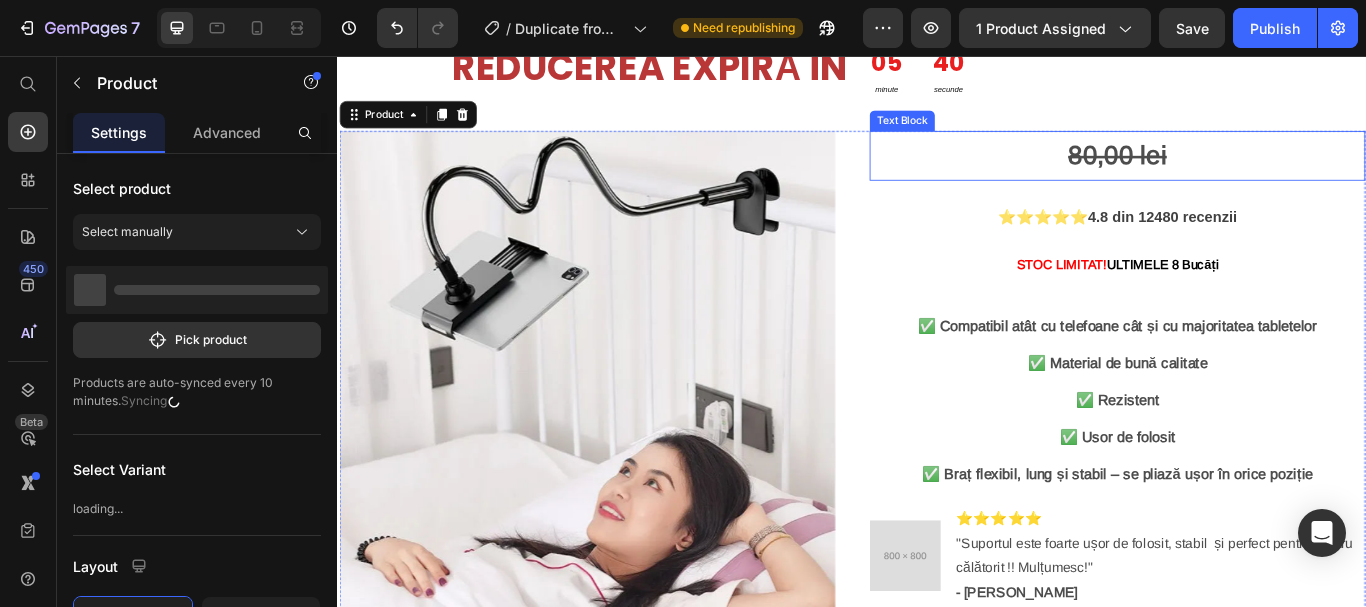 click on "80,00 lei" at bounding box center [1246, 173] 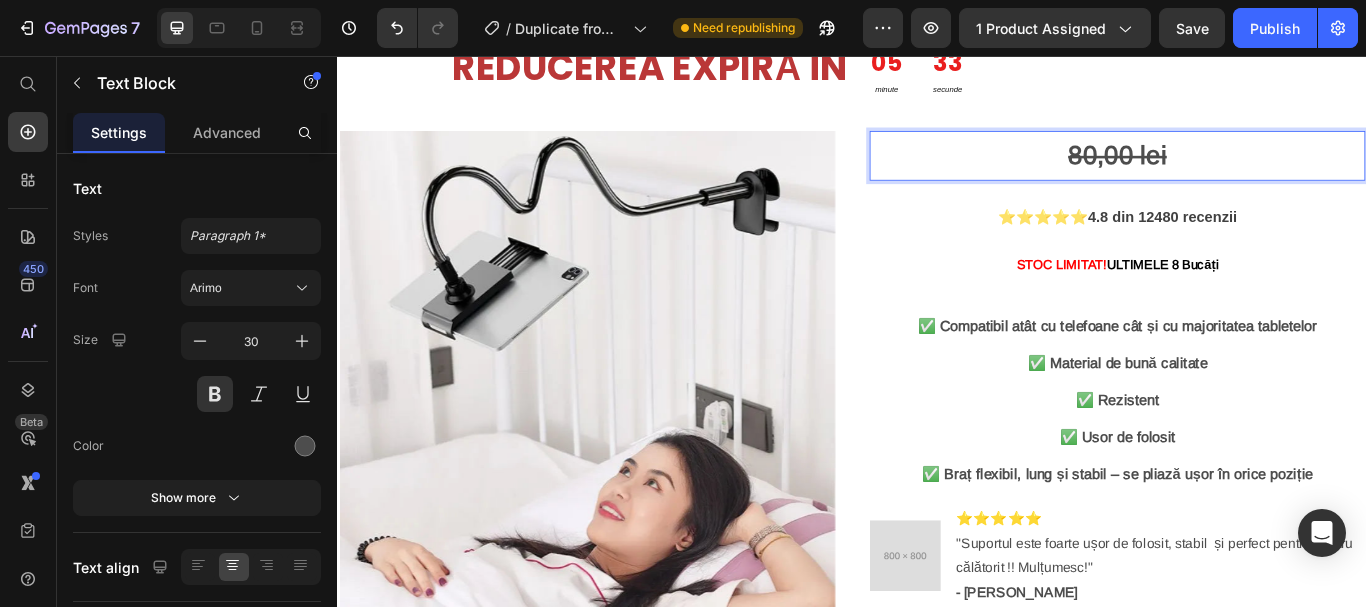 click on "80,00 lei" at bounding box center (1246, 173) 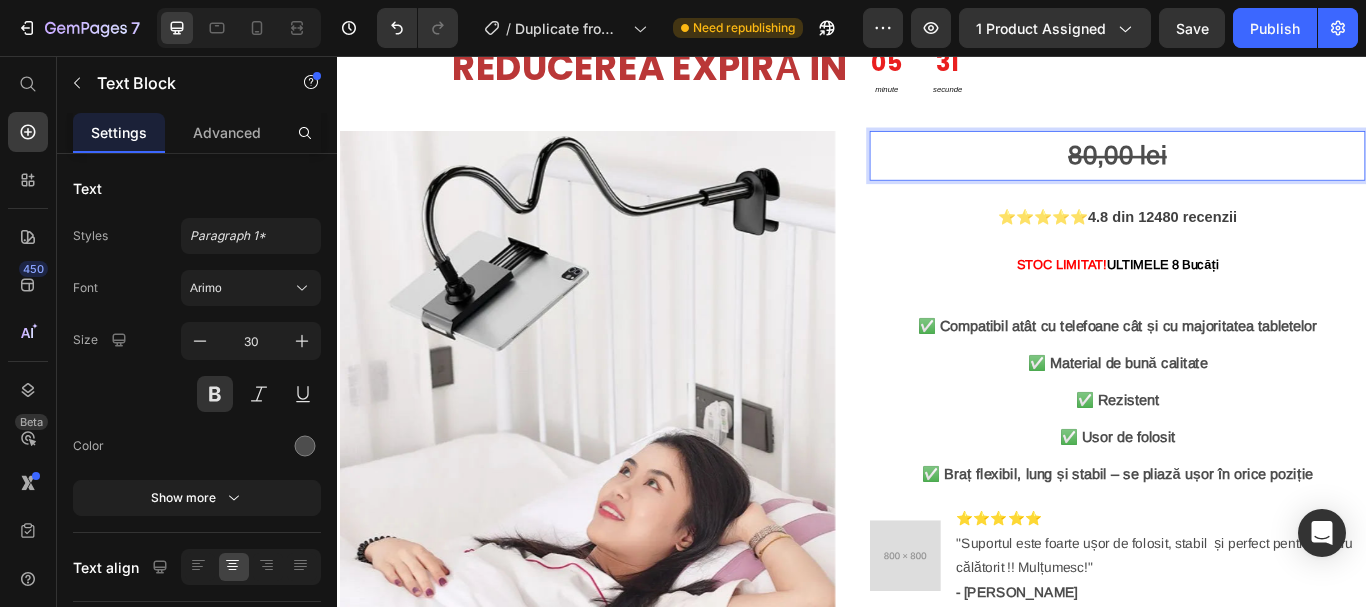 click on "80,00 lei" at bounding box center (1246, 172) 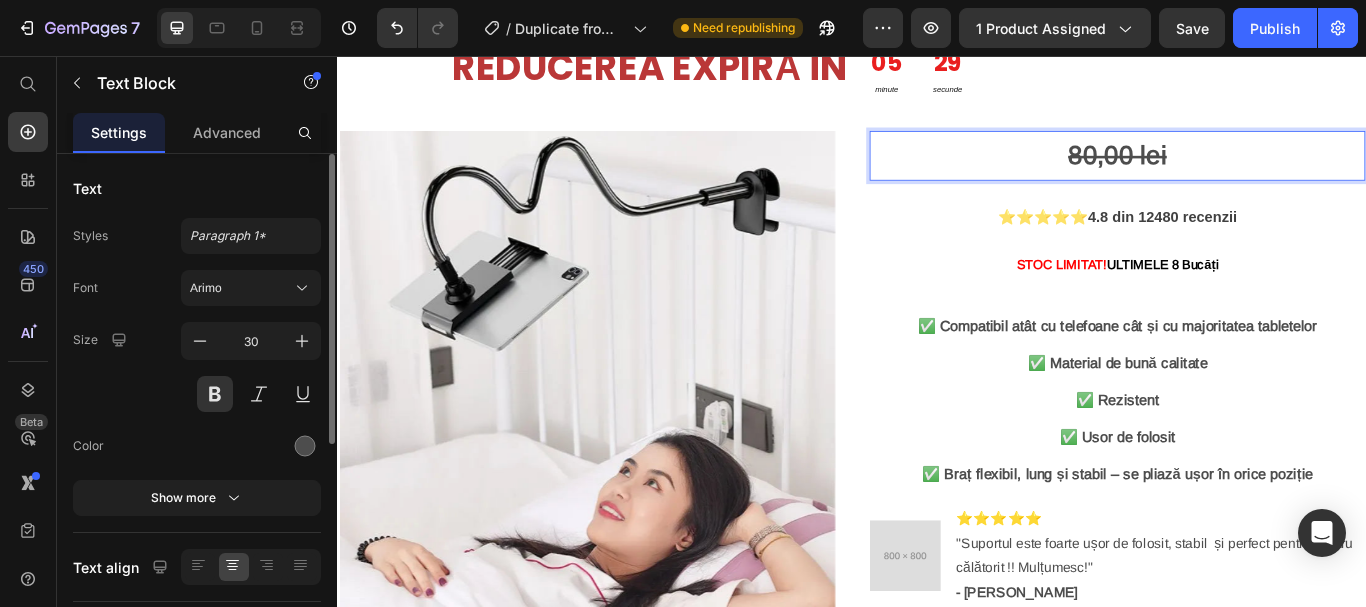 click on "Text" at bounding box center (197, 188) 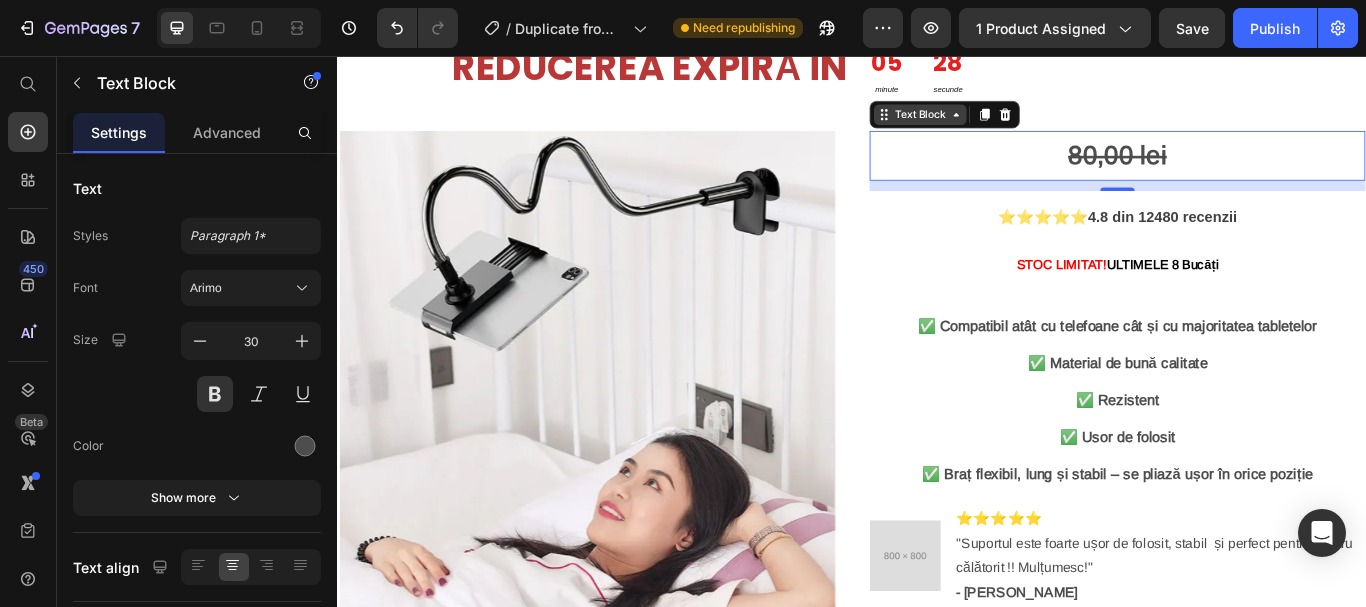click on "Text Block" at bounding box center (1016, 125) 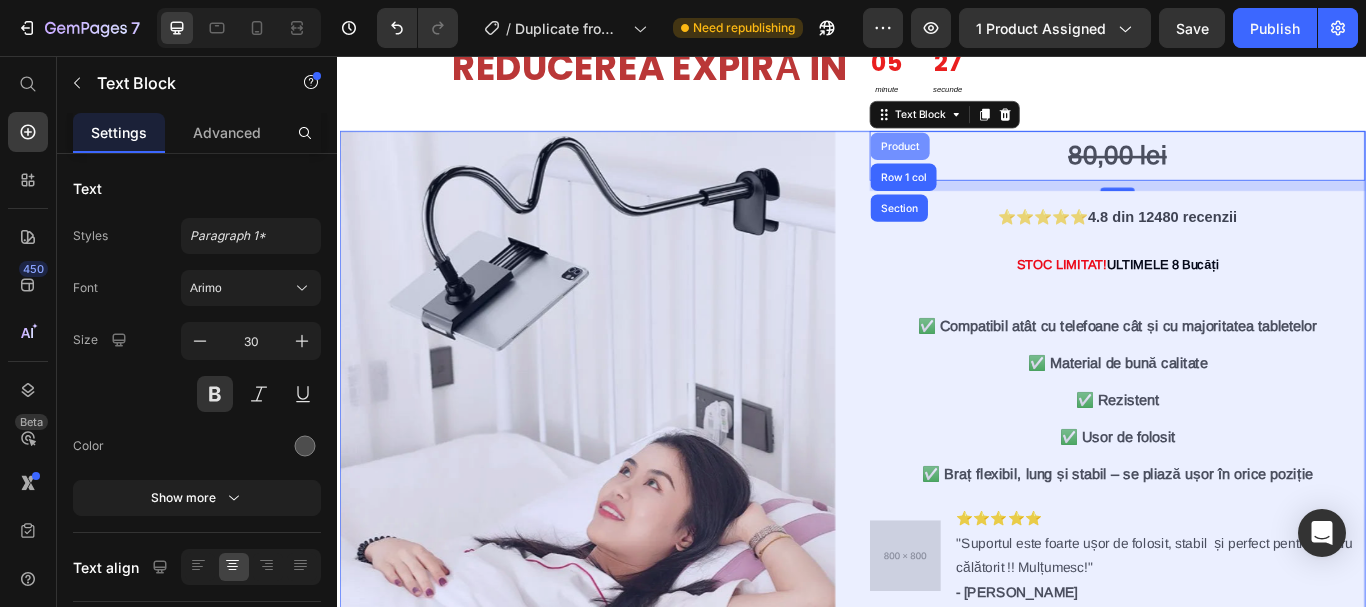 click on "Product" at bounding box center [992, 162] 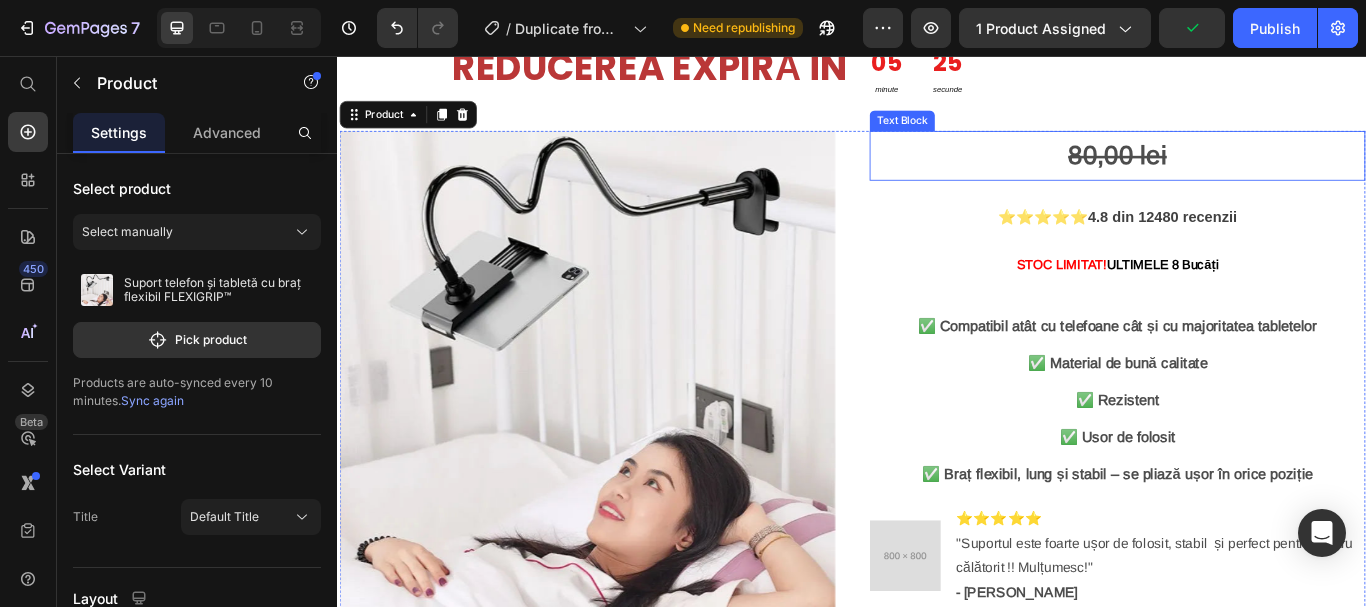 click on "80,00 lei" at bounding box center (1246, 173) 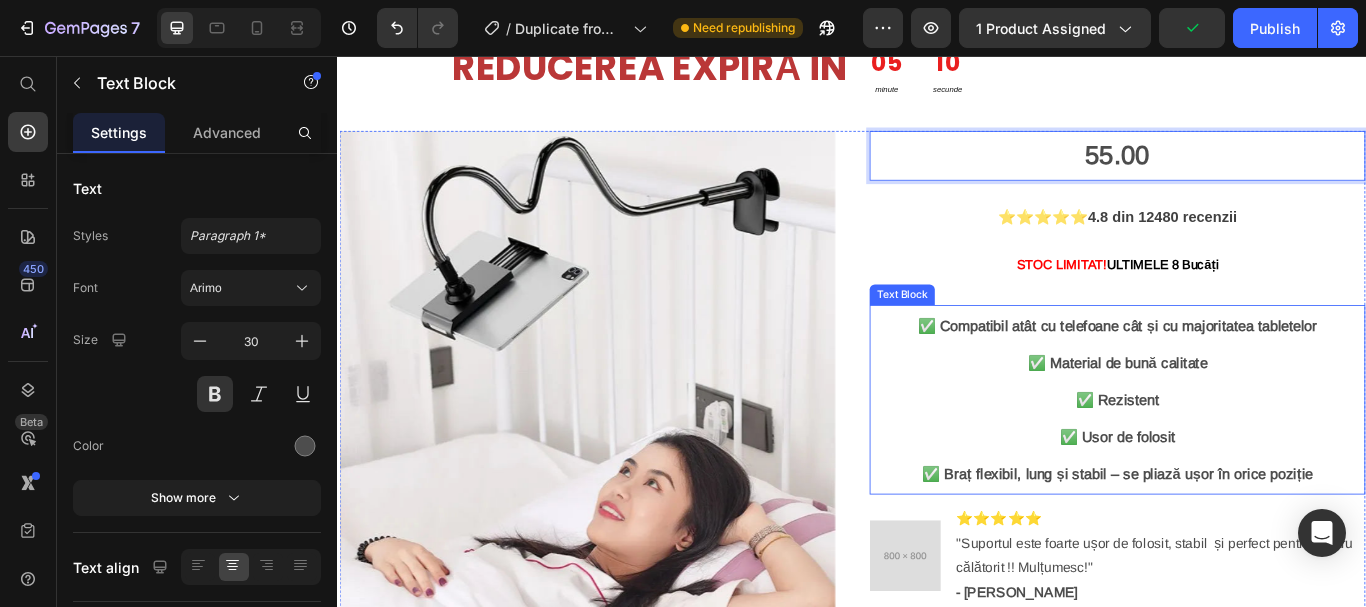 click on "✅ Compatibil atât cu telefoane cât și cu majoritatea tabletelor" at bounding box center (1245, 371) 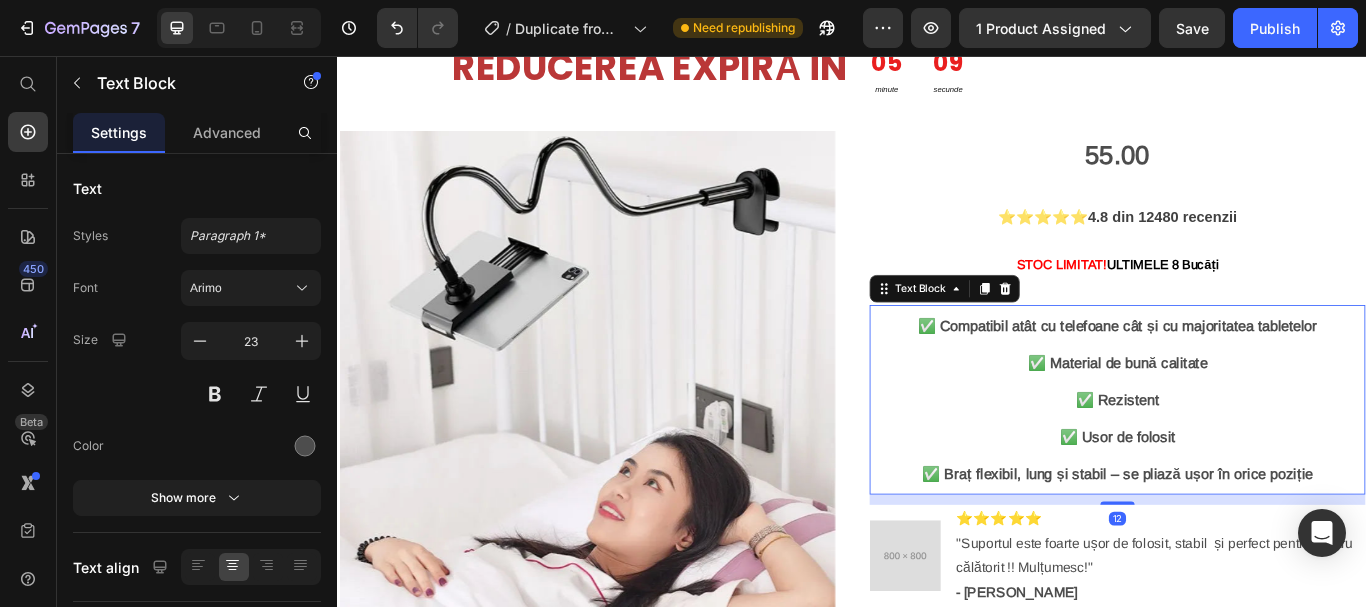 click on "✅ Compatibil atât cu telefoane cât și cu majoritatea tabletelor" at bounding box center [1245, 371] 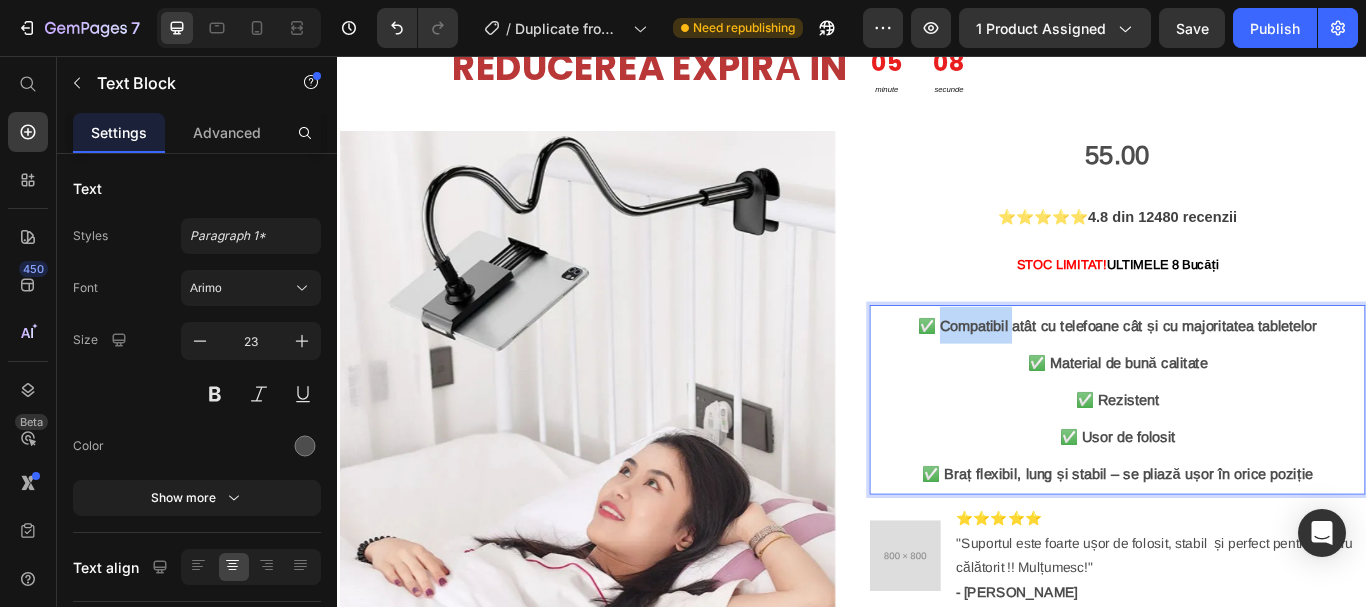click on "✅ Compatibil atât cu telefoane cât și cu majoritatea tabletelor" at bounding box center [1245, 371] 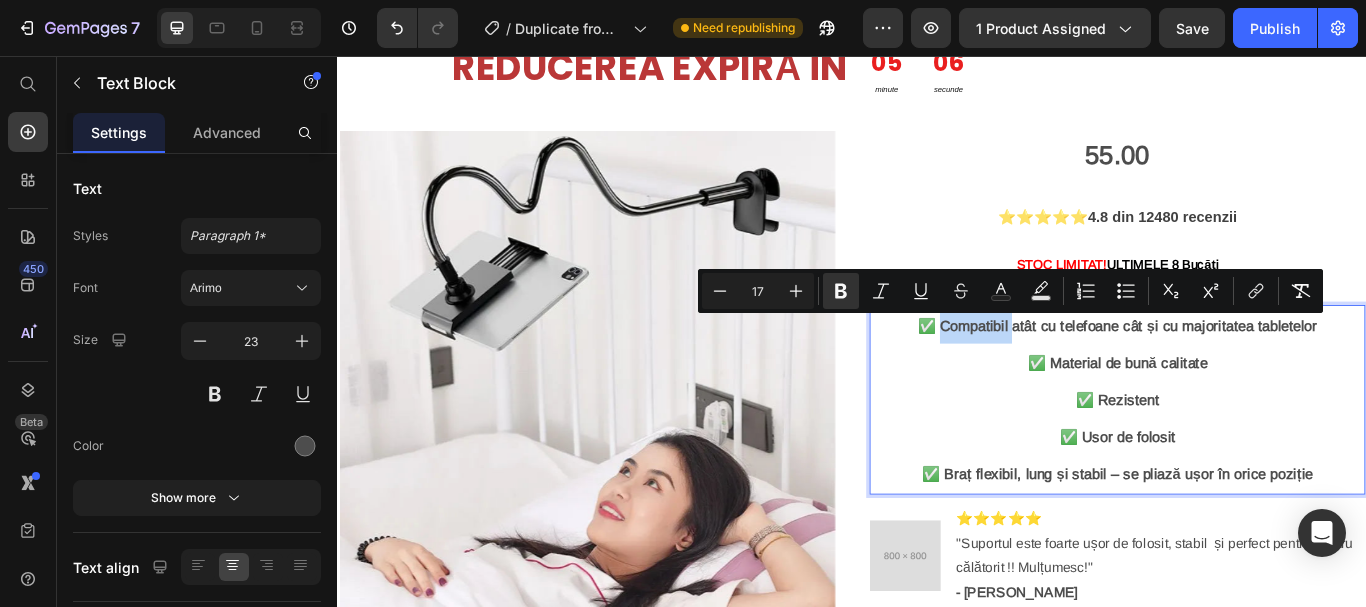 click on "✅ Material de bună calitate" at bounding box center [1246, 413] 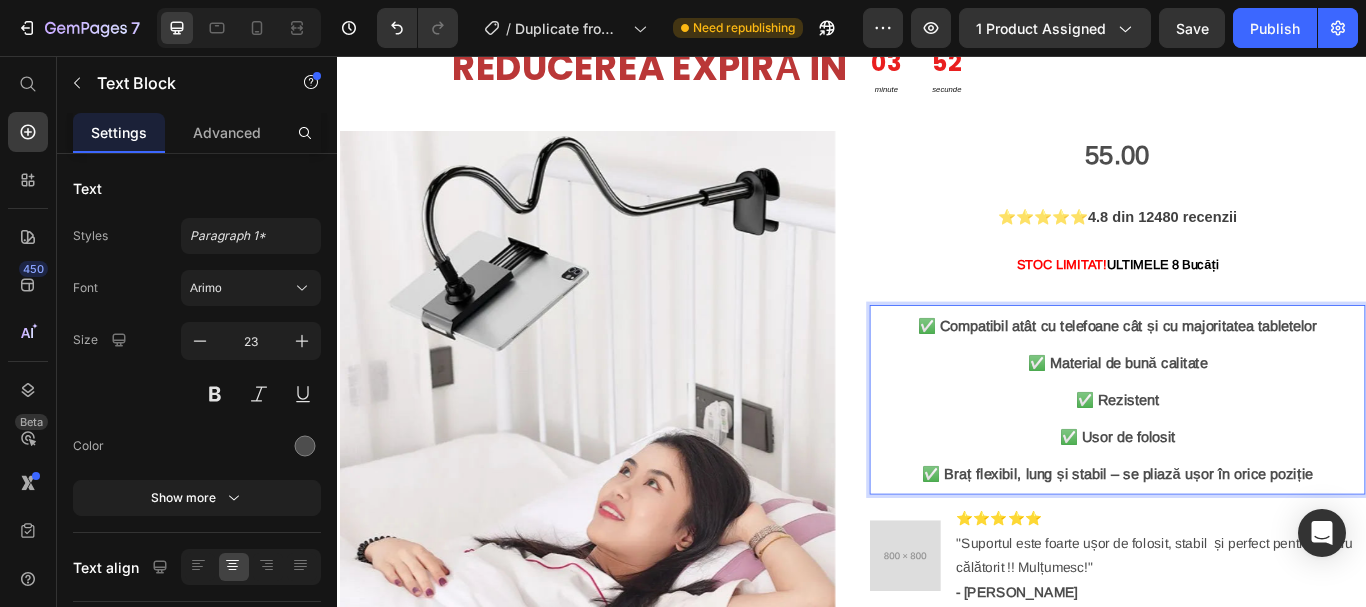 click on "✅ Compatibil atât cu telefoane cât și cu majoritatea tabletelor" at bounding box center (1245, 371) 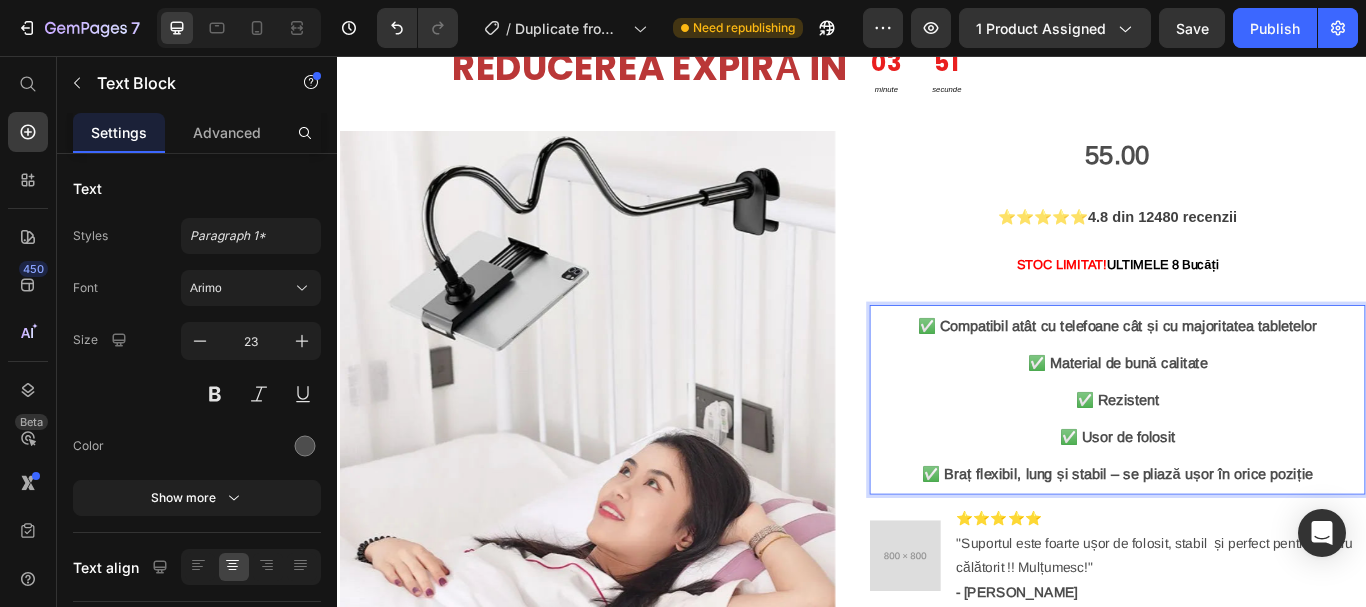 drag, startPoint x: 1063, startPoint y: 373, endPoint x: 1247, endPoint y: 368, distance: 184.06792 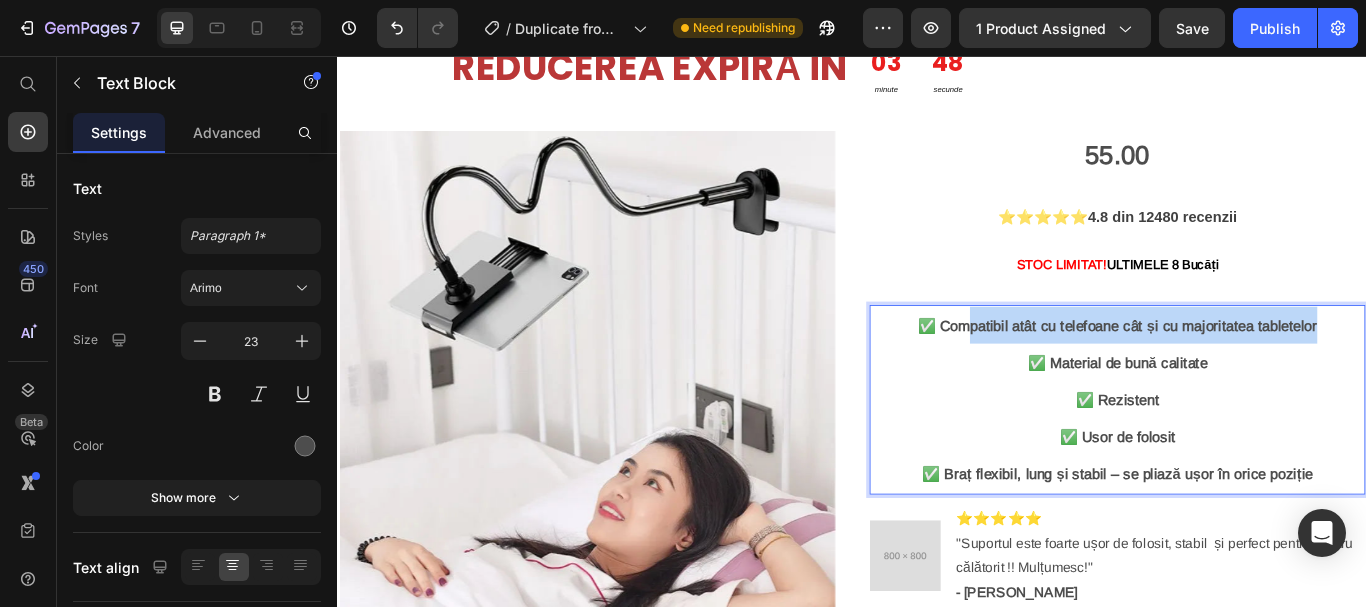 drag, startPoint x: 1484, startPoint y: 366, endPoint x: 1067, endPoint y: 374, distance: 417.07672 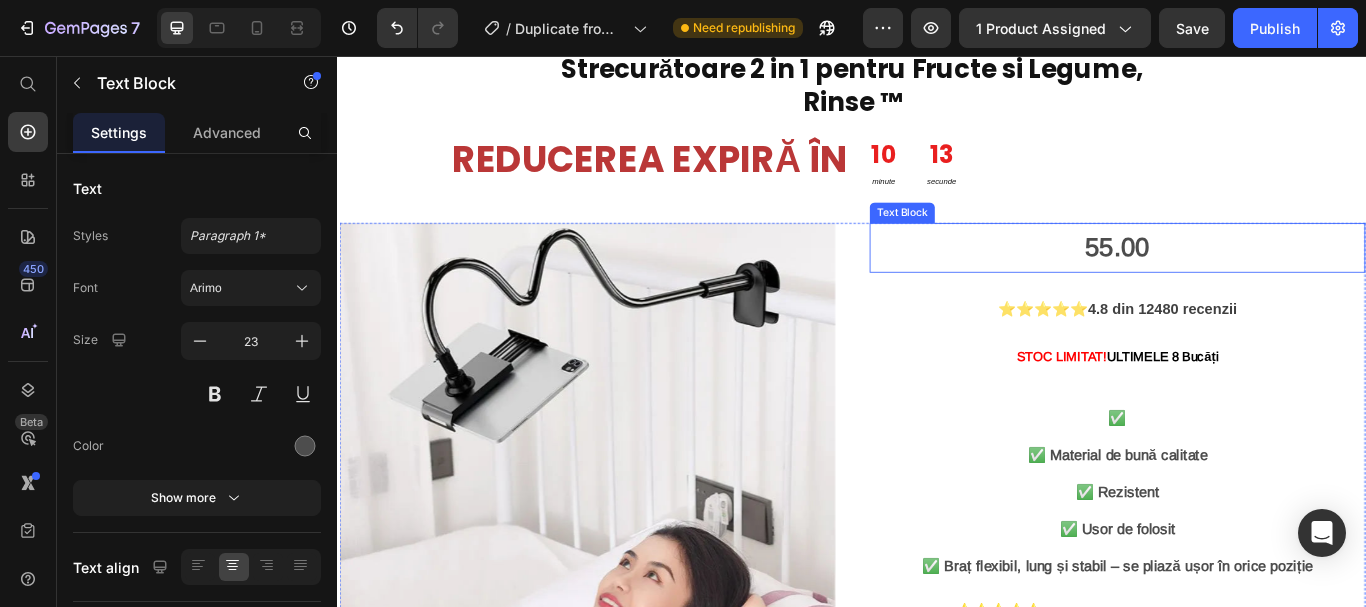 scroll, scrollTop: 0, scrollLeft: 0, axis: both 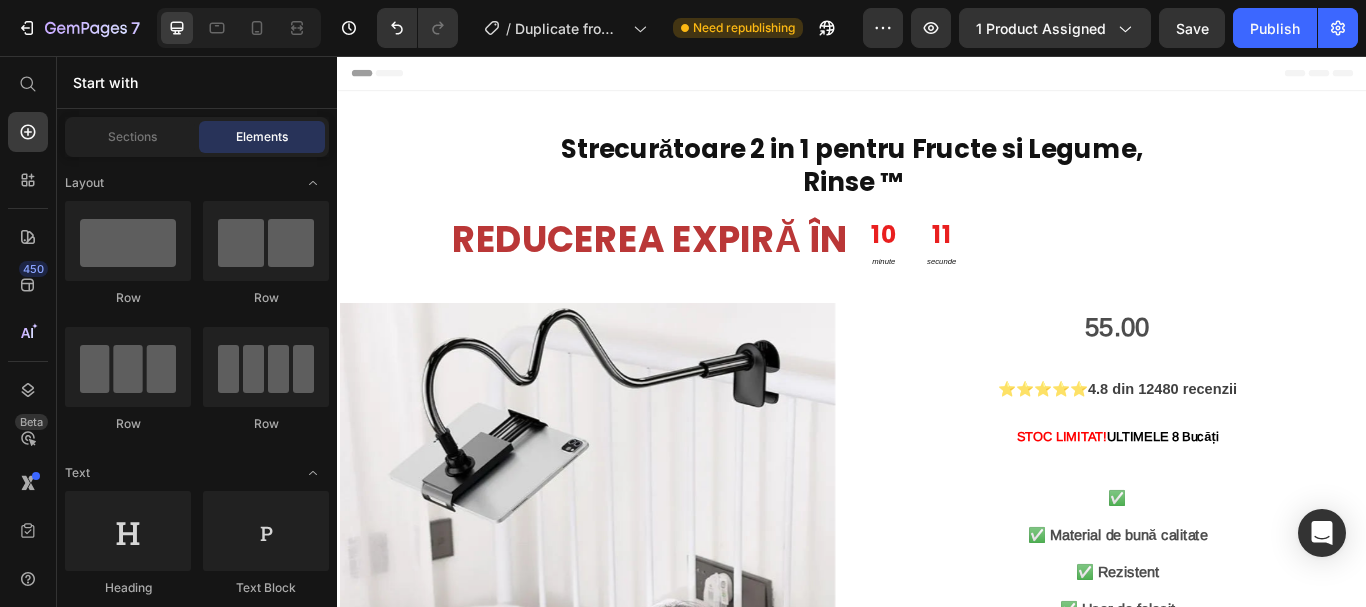 drag, startPoint x: 1317, startPoint y: 62, endPoint x: 1373, endPoint y: 80, distance: 58.821766 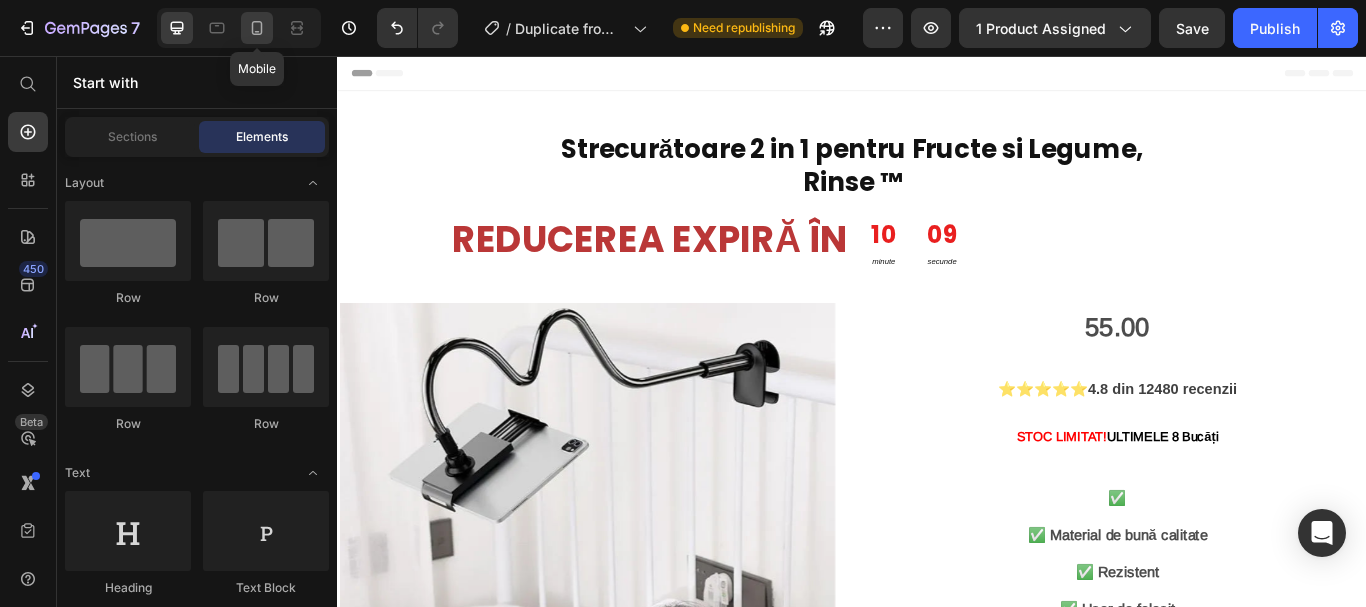 click 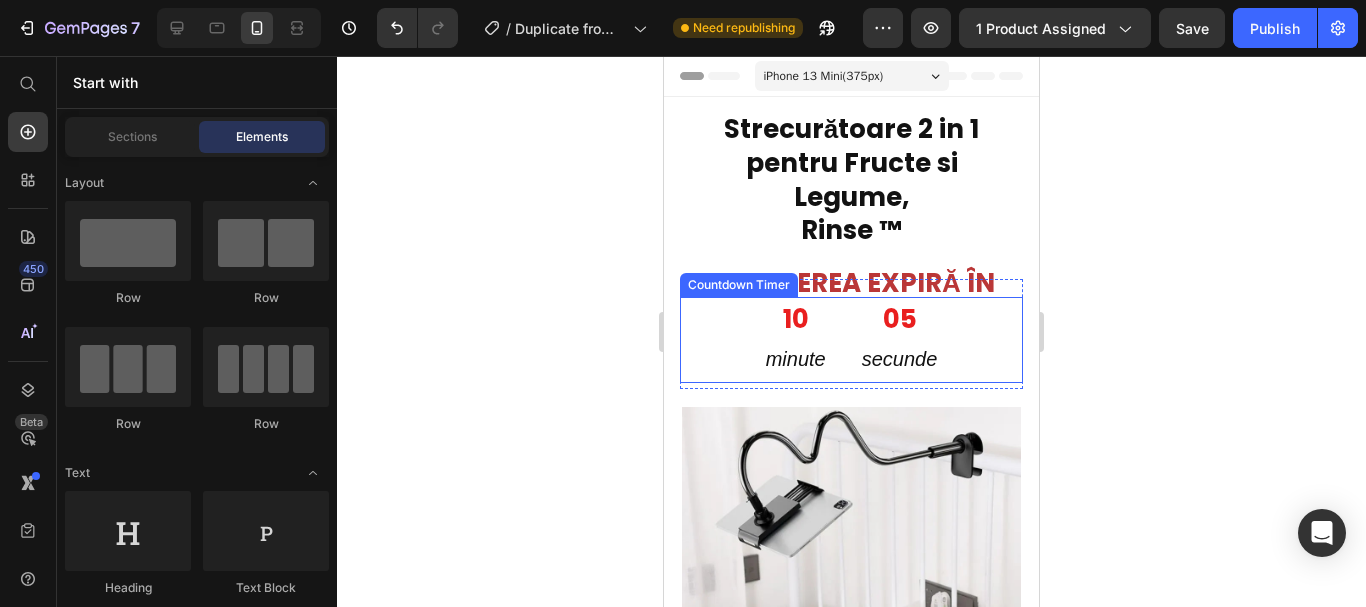 scroll, scrollTop: 200, scrollLeft: 0, axis: vertical 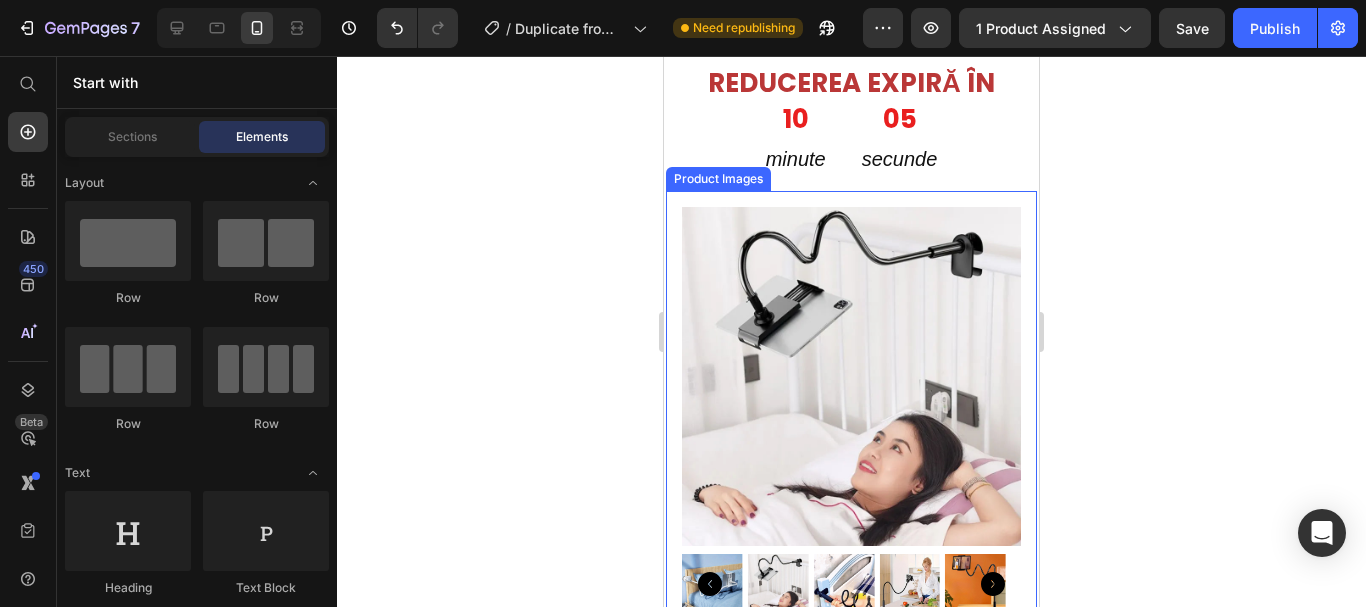 click at bounding box center [851, 376] 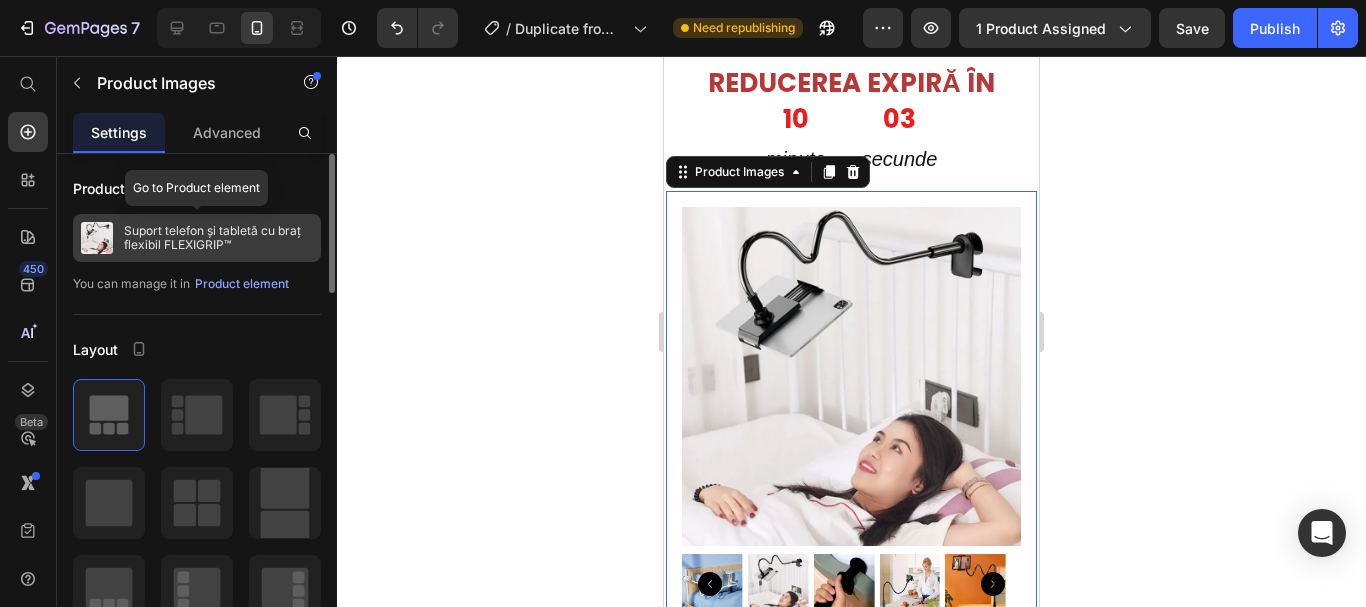 click on "Suport telefon și tabletă cu braț flexibil FLEXIGRIP™" at bounding box center (218, 238) 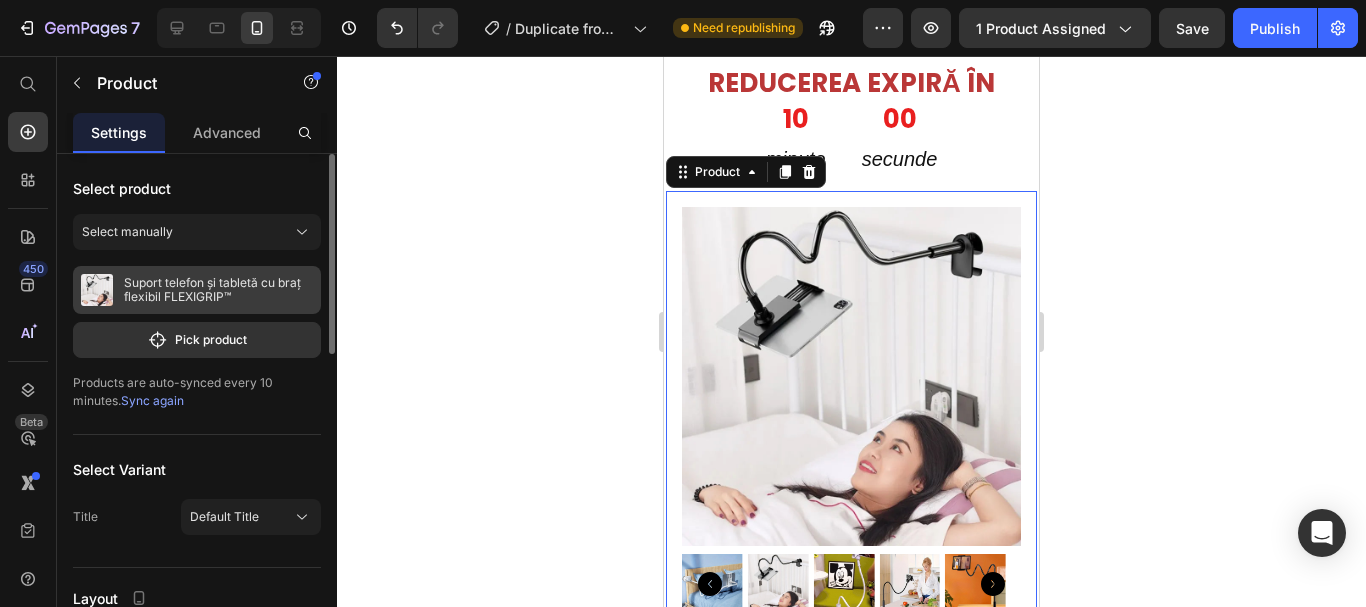 click on "Suport telefon și tabletă cu braț flexibil FLEXIGRIP™" at bounding box center [218, 290] 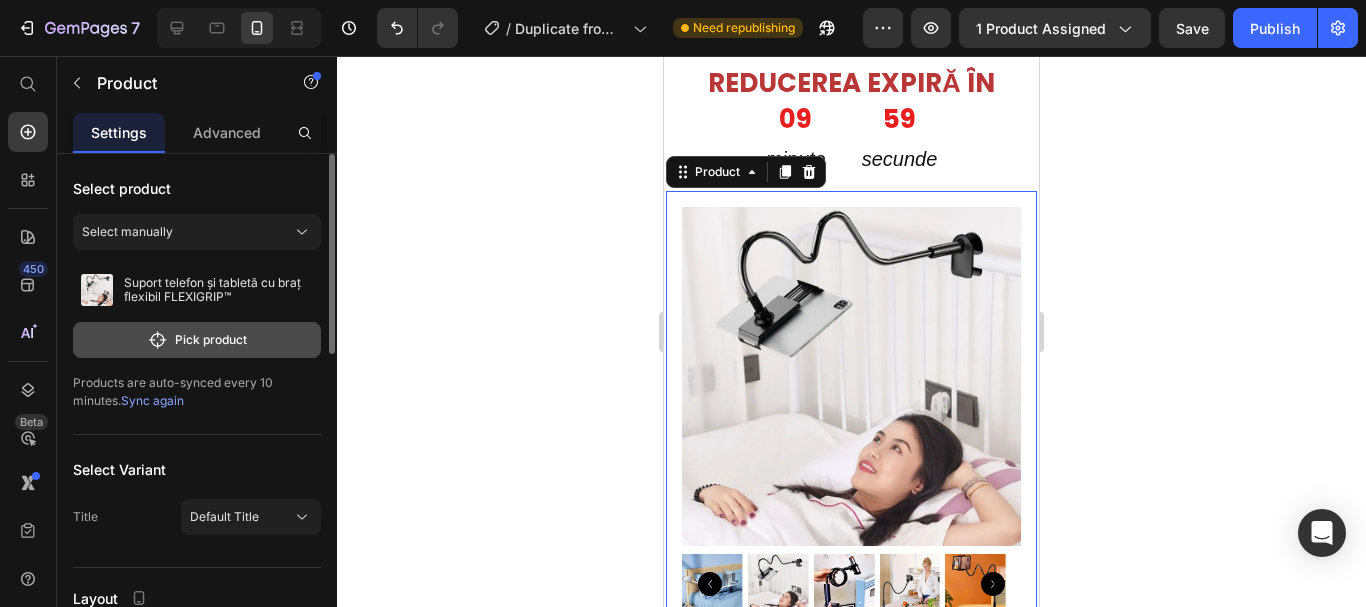 click on "Pick product" at bounding box center (197, 340) 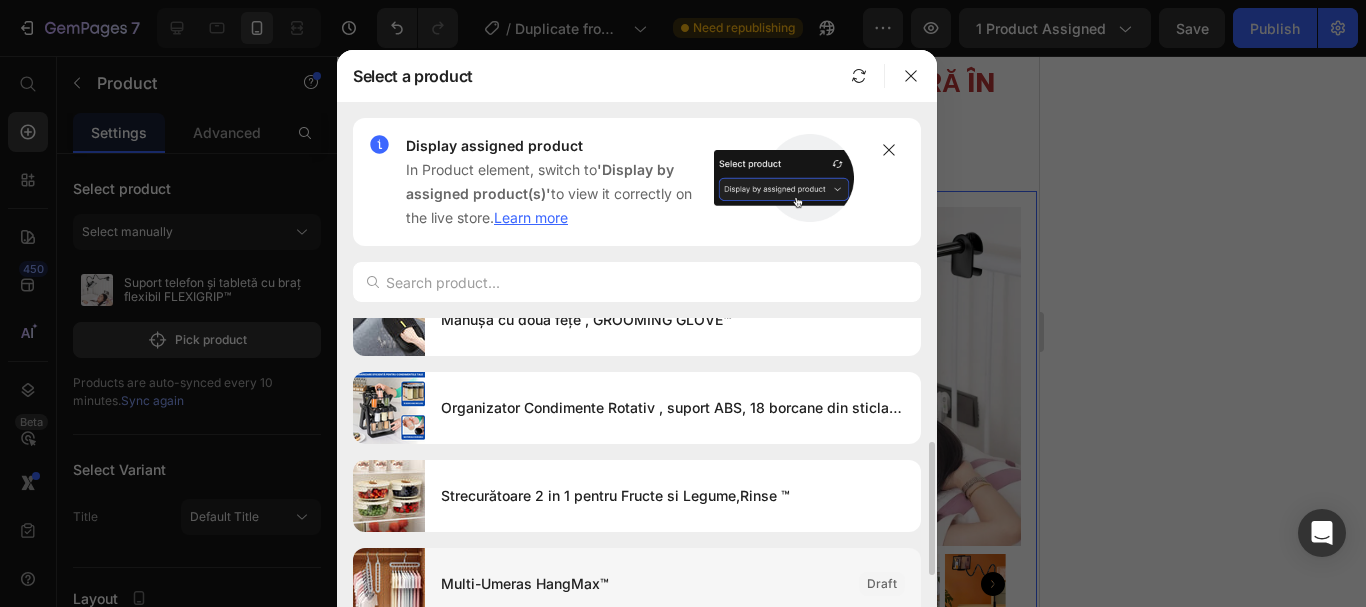 scroll, scrollTop: 400, scrollLeft: 0, axis: vertical 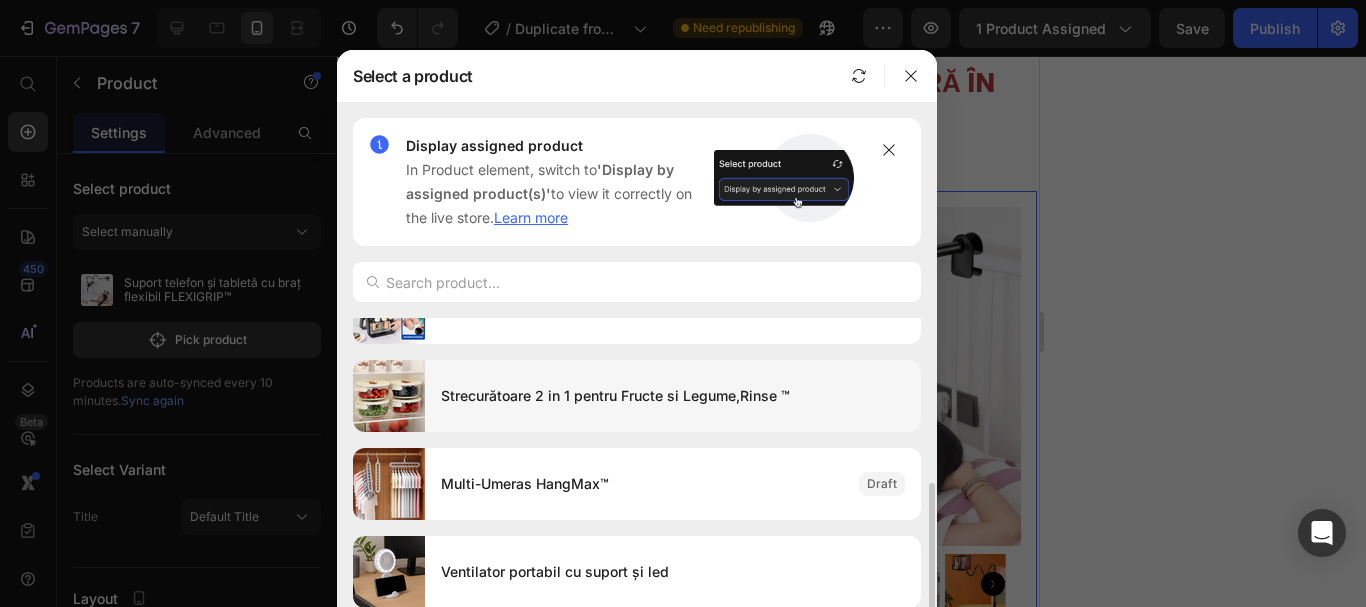click on "Strecurătoare 2 in 1 pentru Fructe si Legume,Rinse ™" at bounding box center [673, 396] 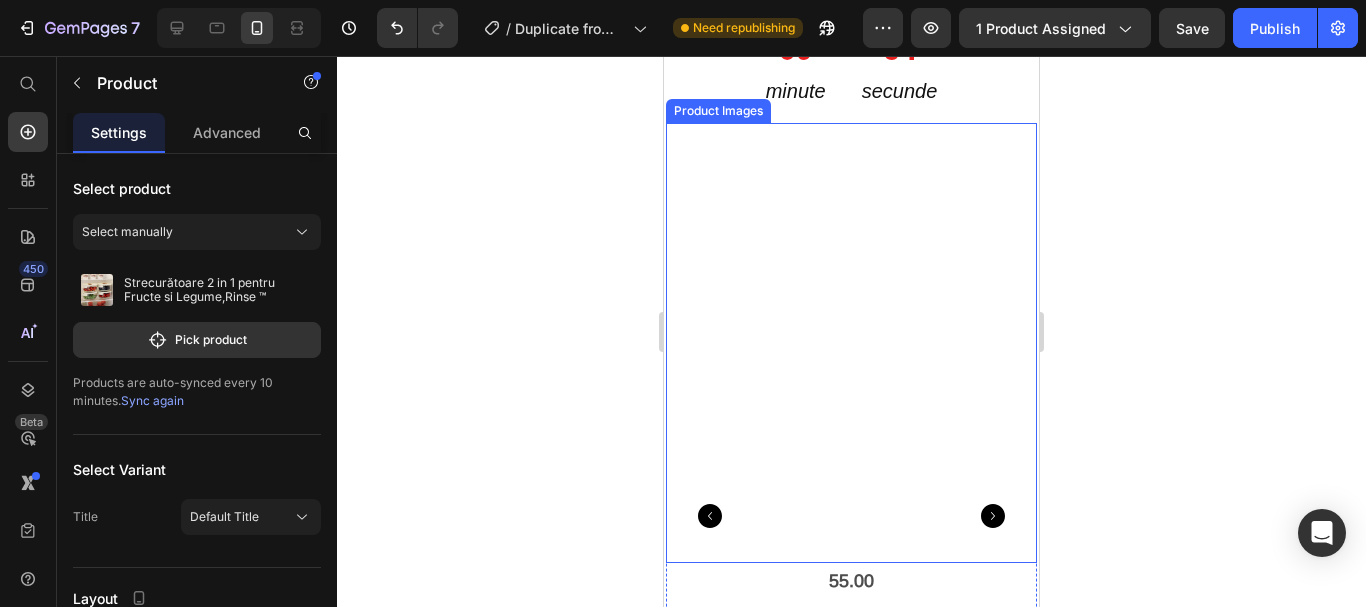scroll, scrollTop: 400, scrollLeft: 0, axis: vertical 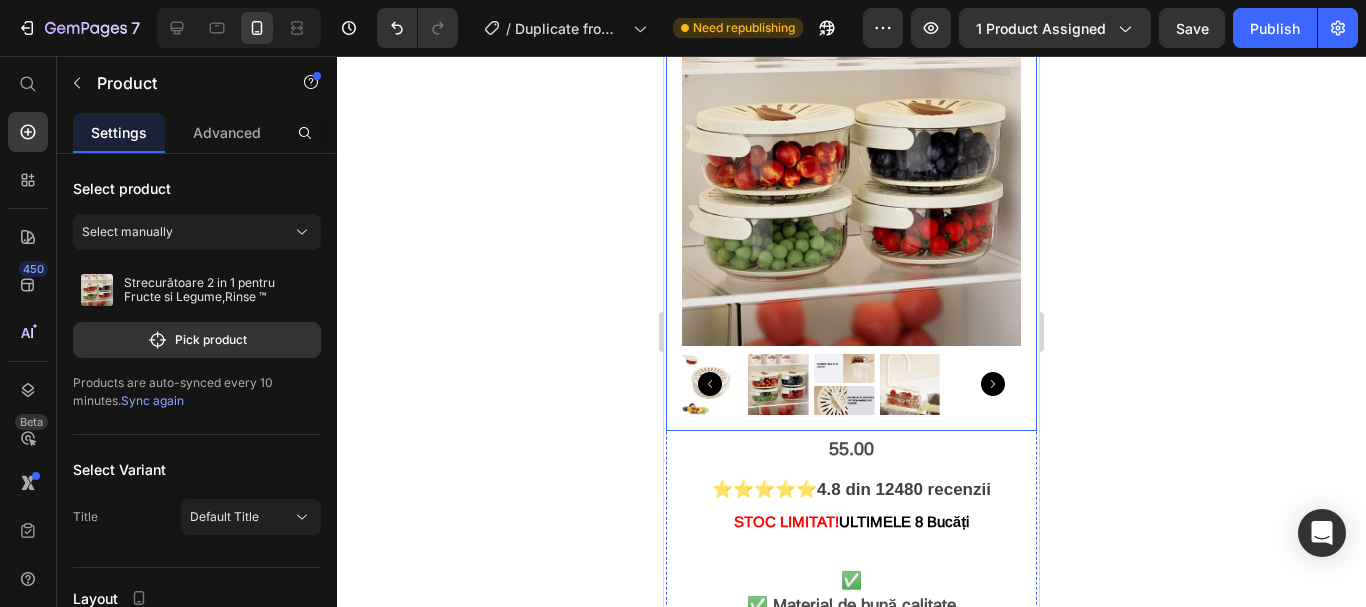 click 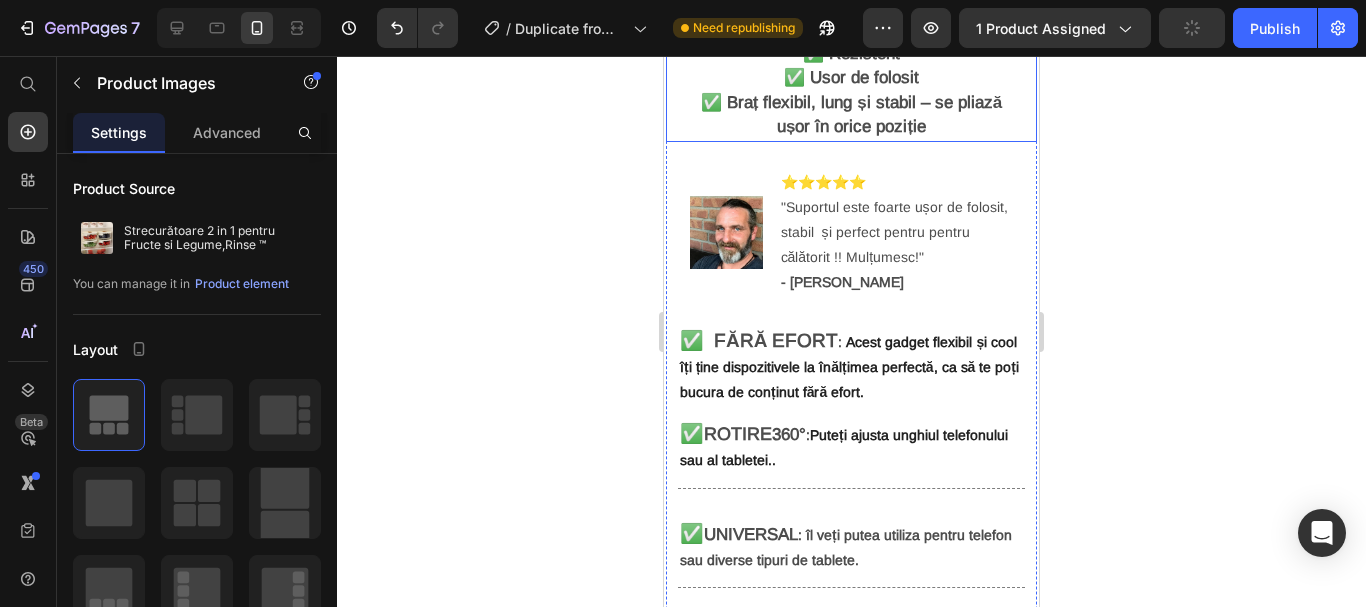 scroll, scrollTop: 1000, scrollLeft: 0, axis: vertical 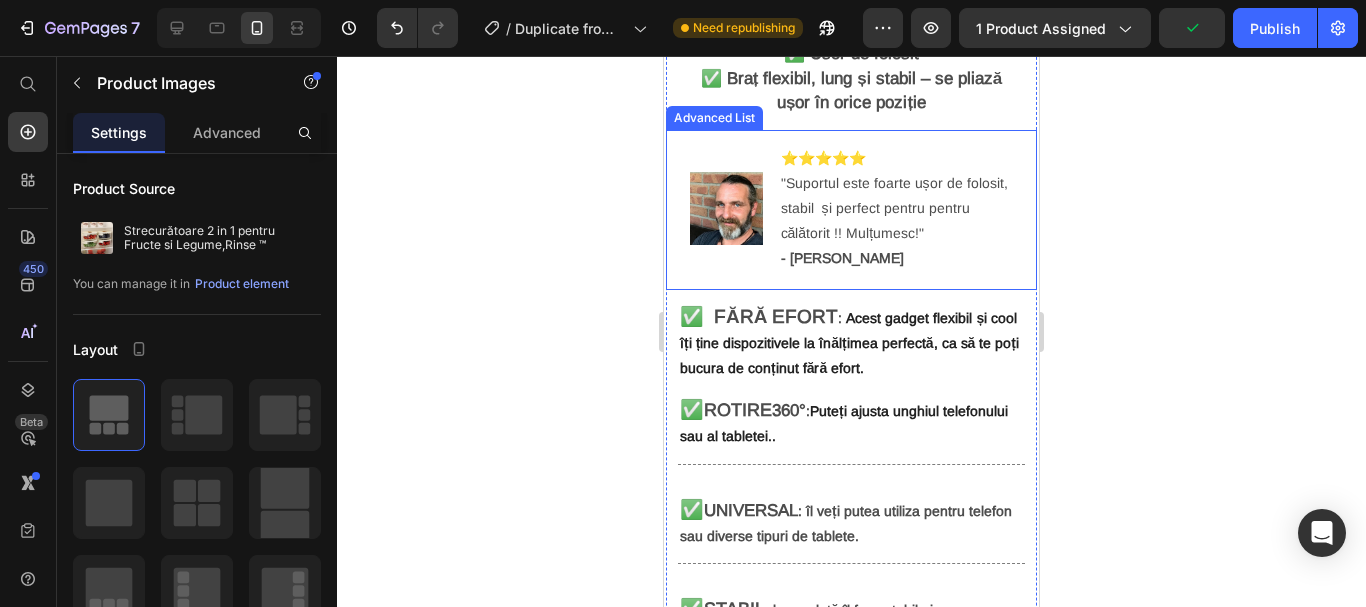 click on "⭐⭐⭐⭐⭐ "Suportul este foarte ușor de folosit, stabil  și perfect pentru pentru călătorit !! Mulțumesc!" - [PERSON_NAME]" at bounding box center (896, 209) 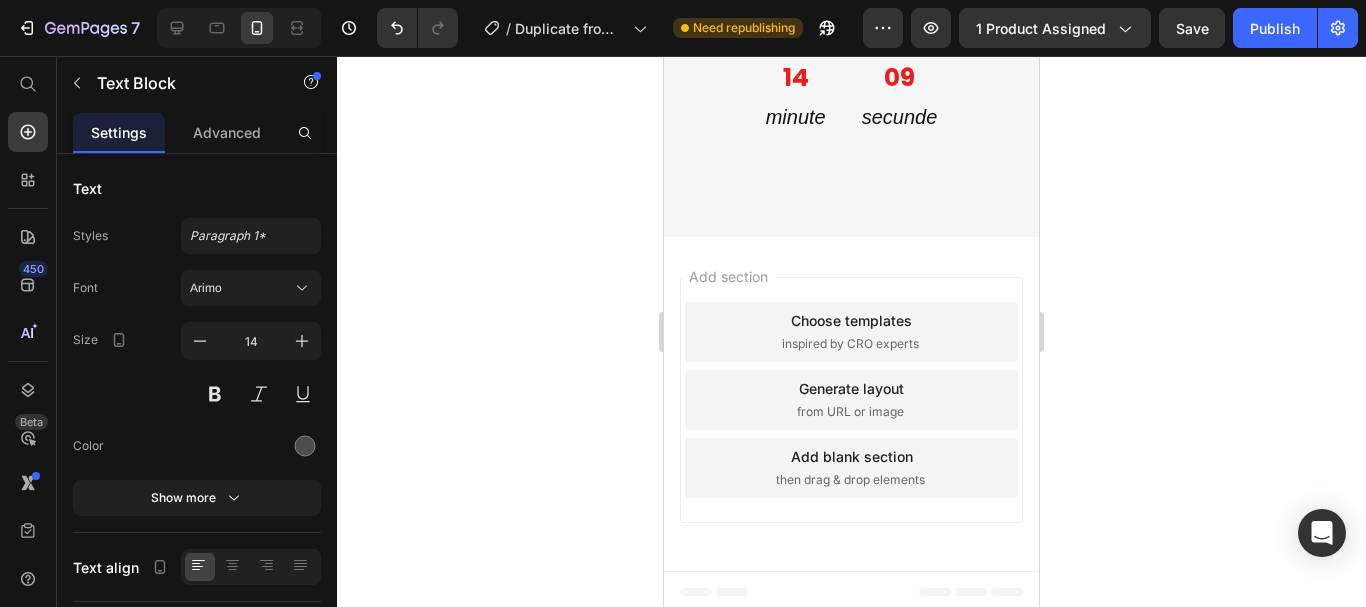 scroll, scrollTop: 6568, scrollLeft: 0, axis: vertical 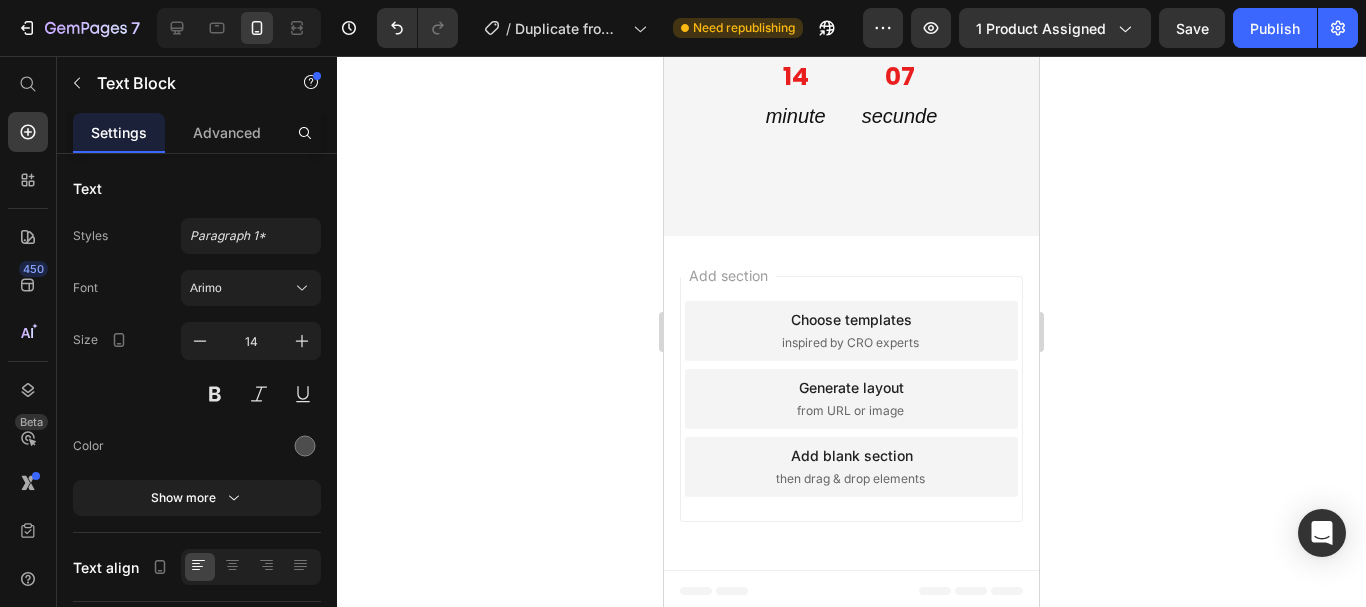 click on "Choose templates" at bounding box center (851, 319) 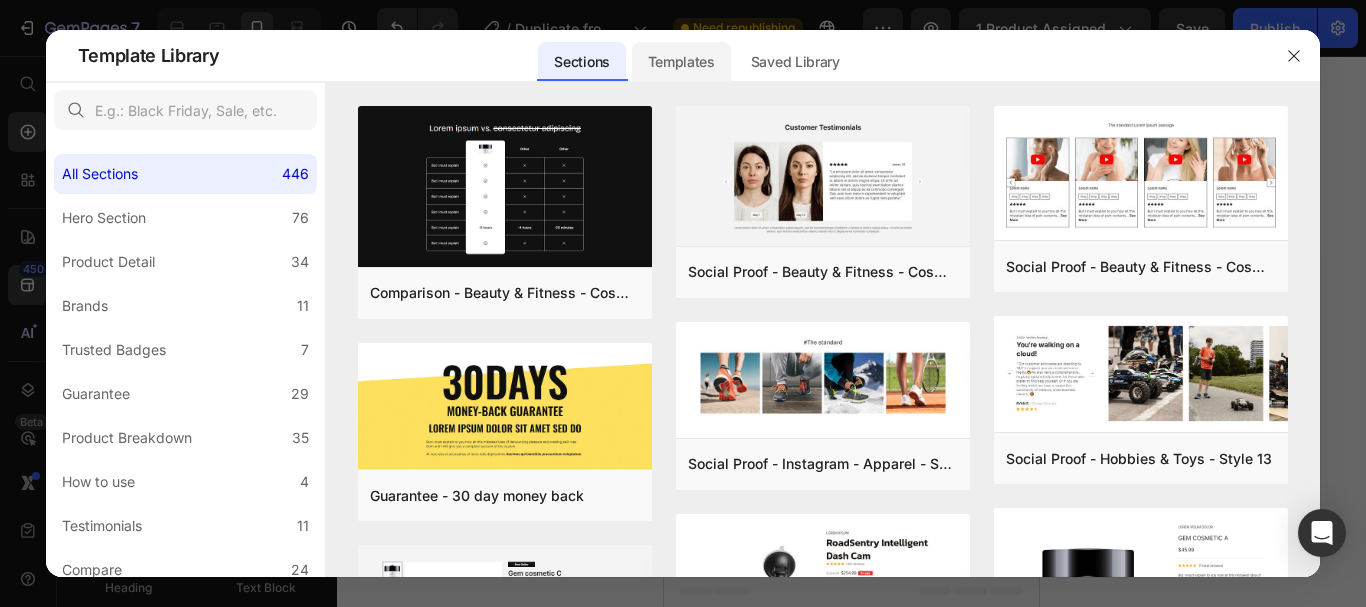 click on "Templates" 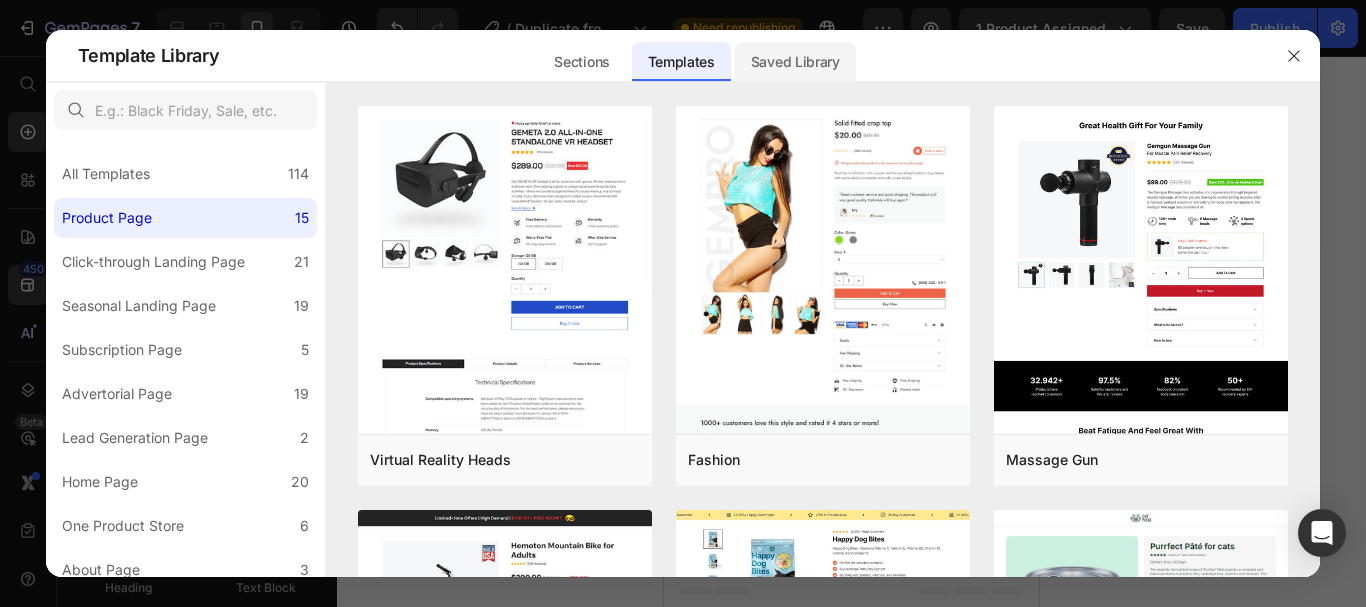 click on "Saved Library" 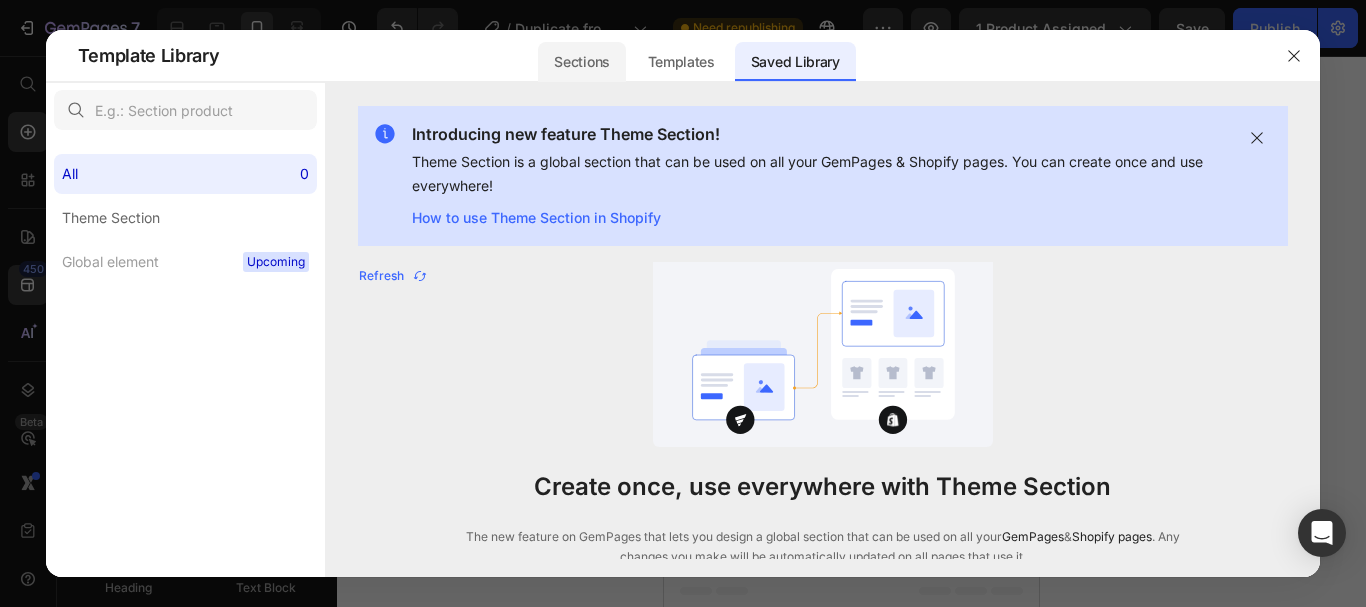 click on "Sections" 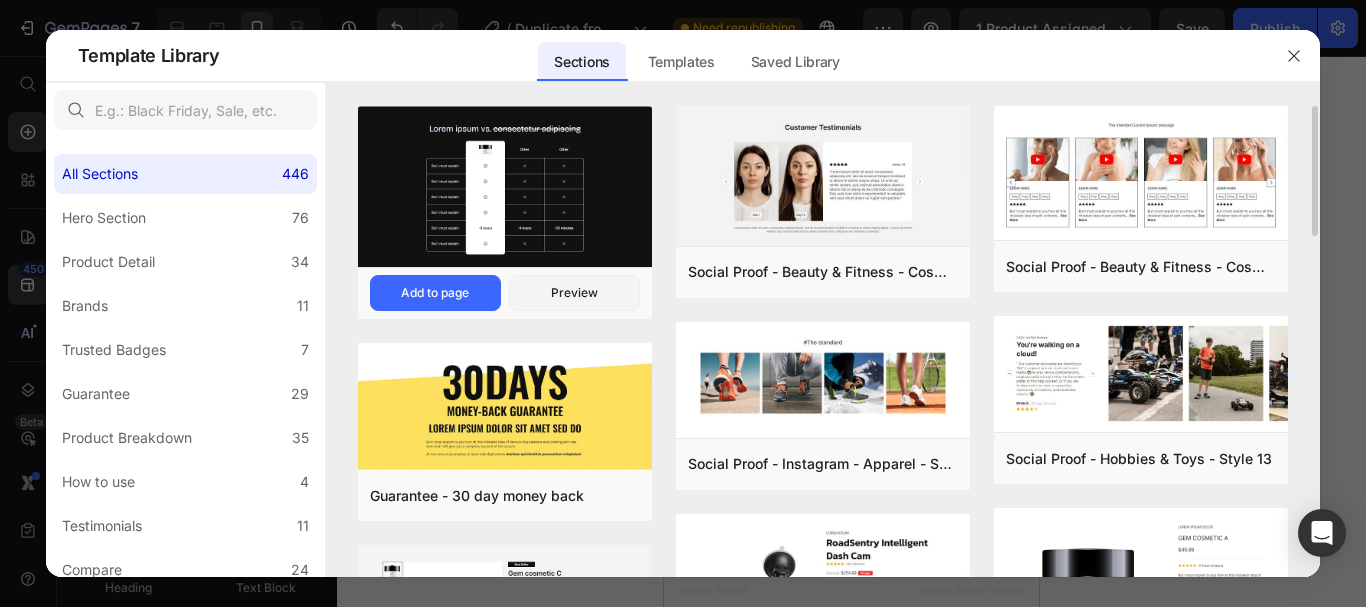 click at bounding box center [505, 189] 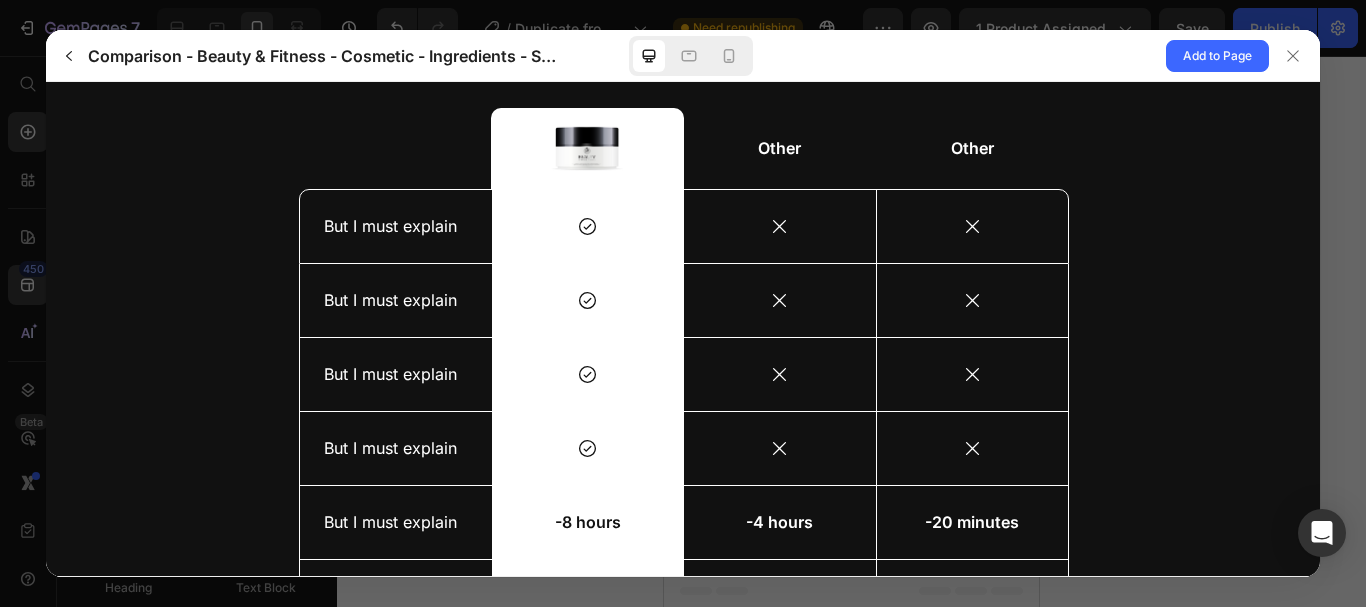 scroll, scrollTop: 0, scrollLeft: 0, axis: both 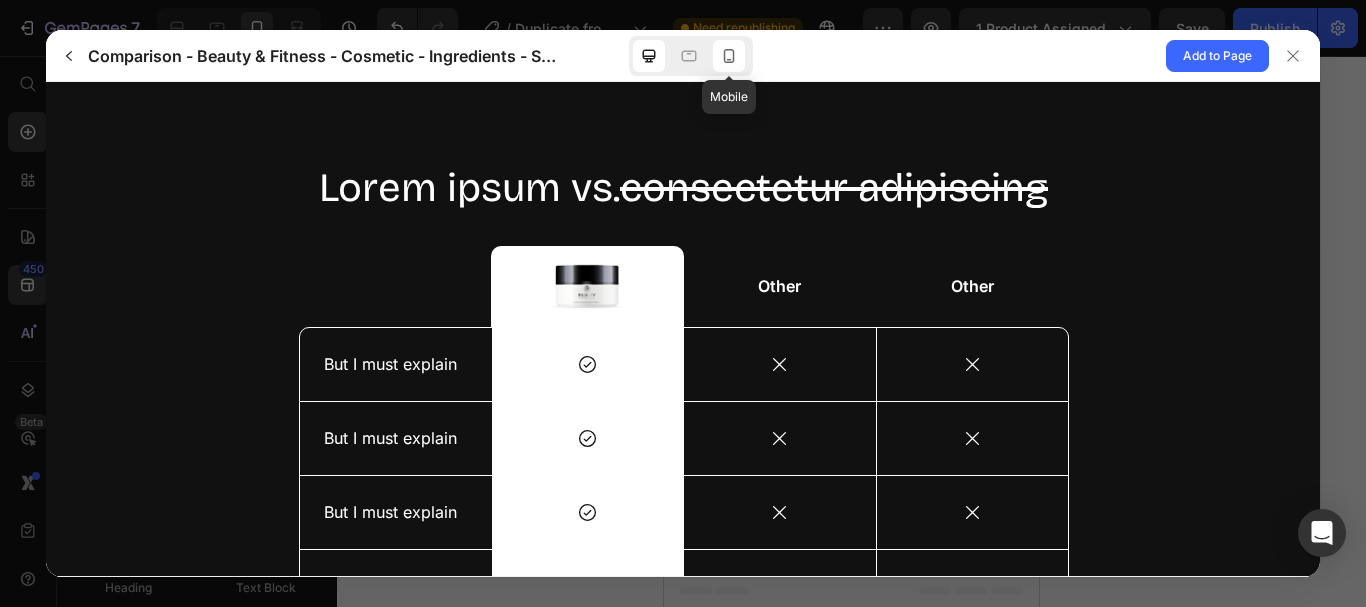 click 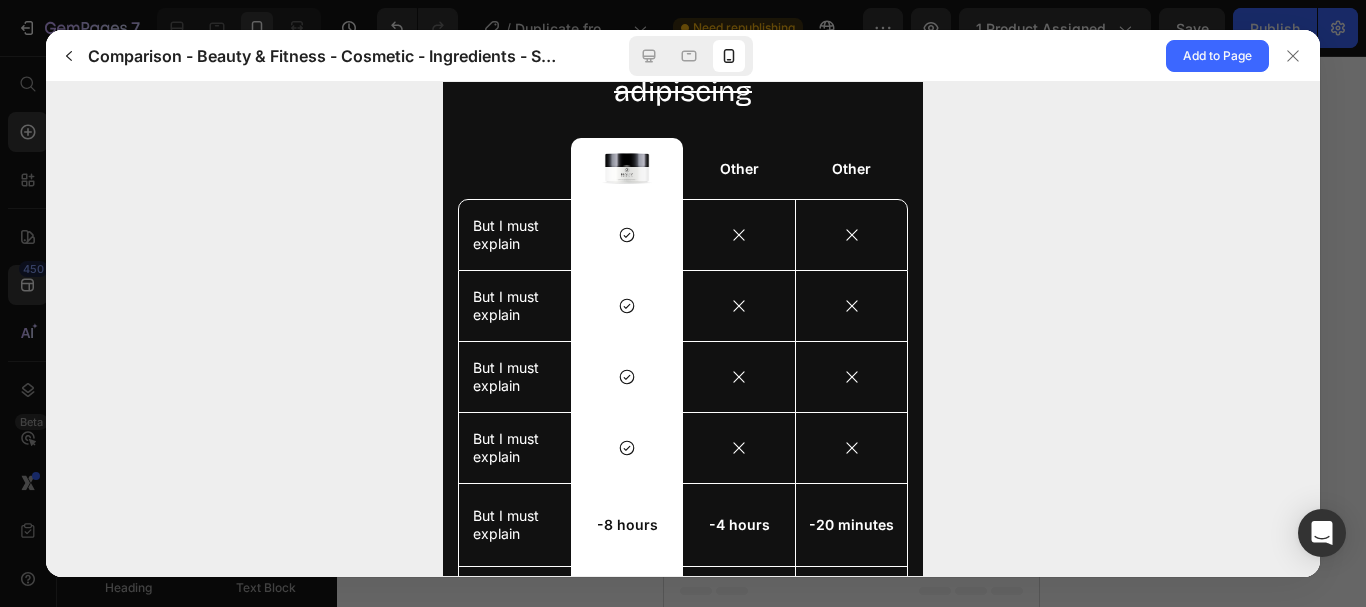 scroll, scrollTop: 0, scrollLeft: 0, axis: both 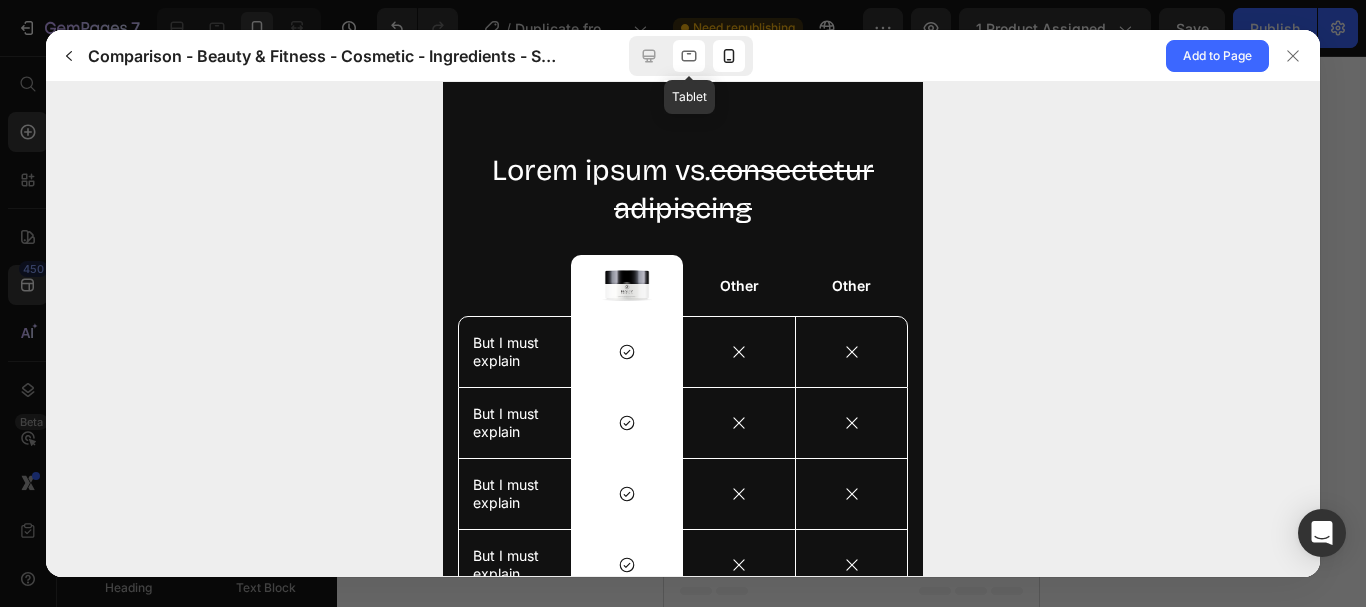 click 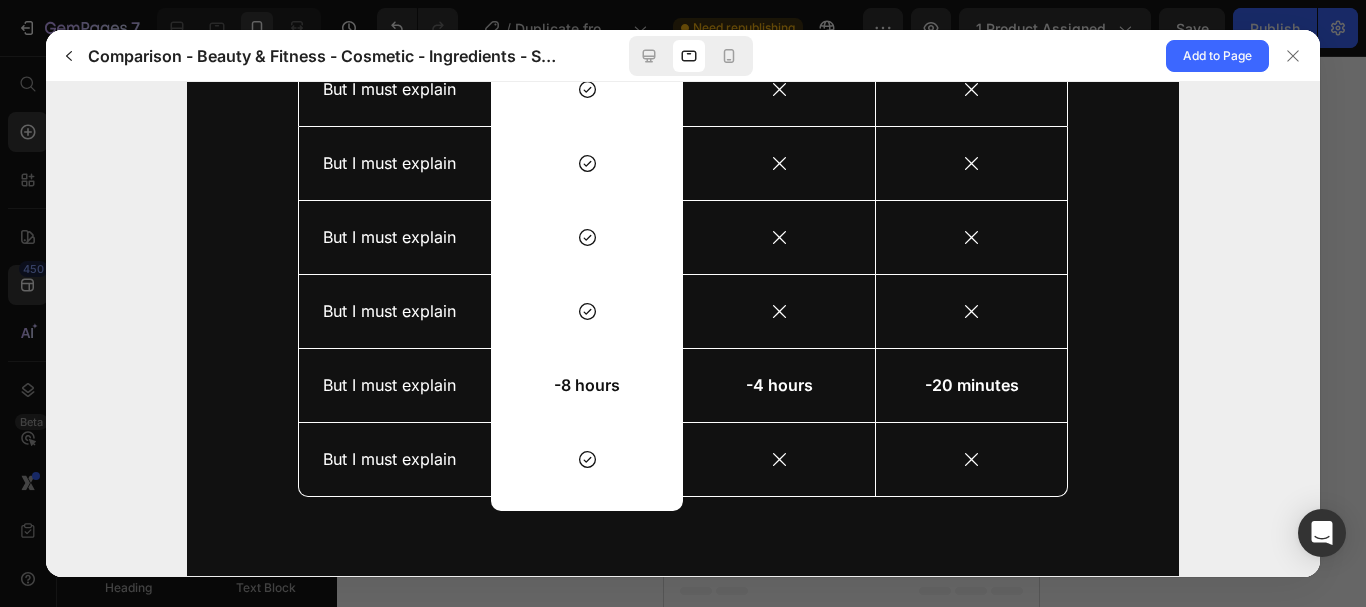 scroll, scrollTop: 0, scrollLeft: 0, axis: both 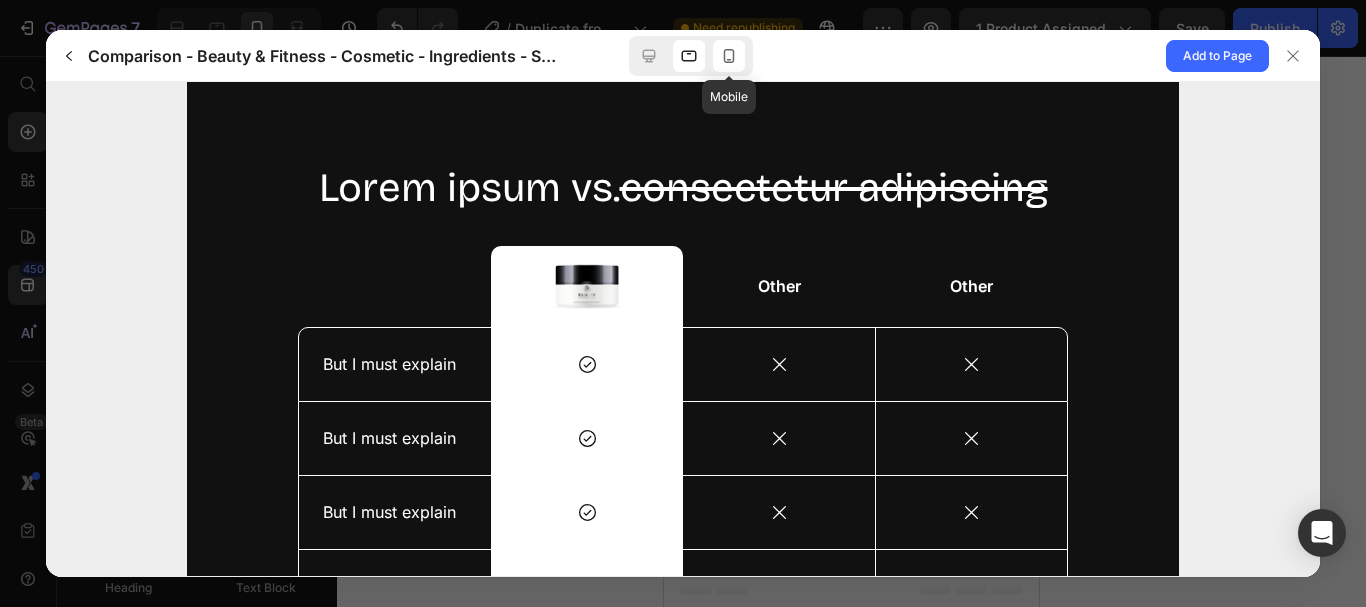 click 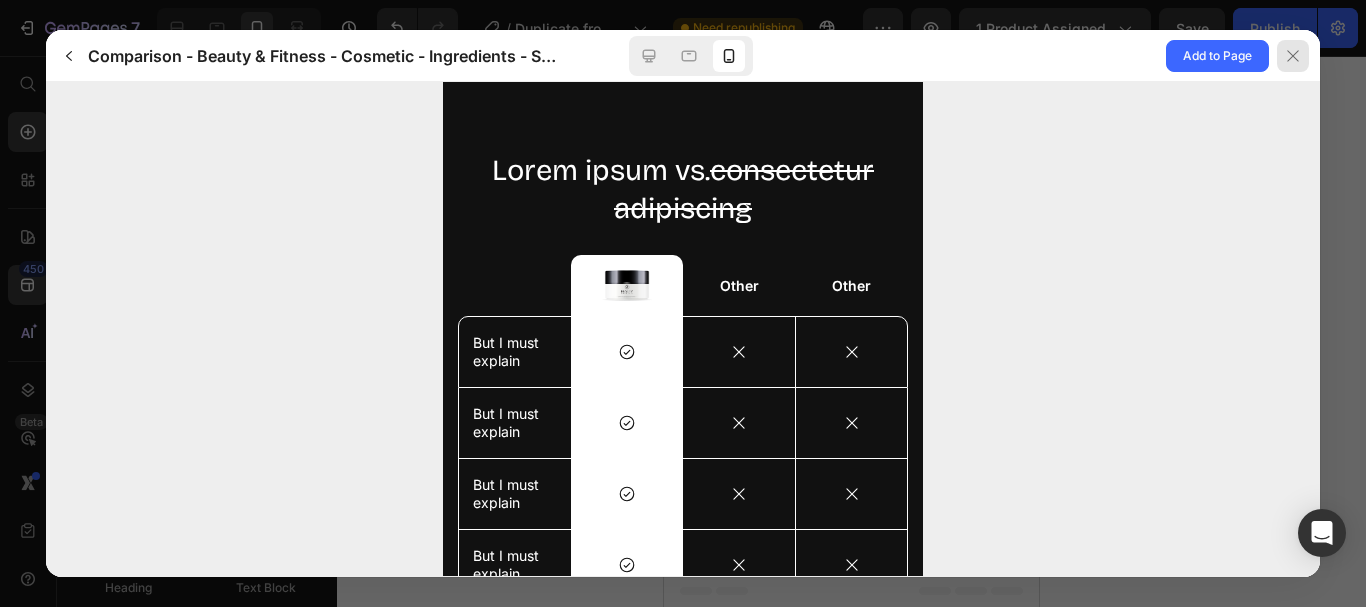 click at bounding box center [1293, 56] 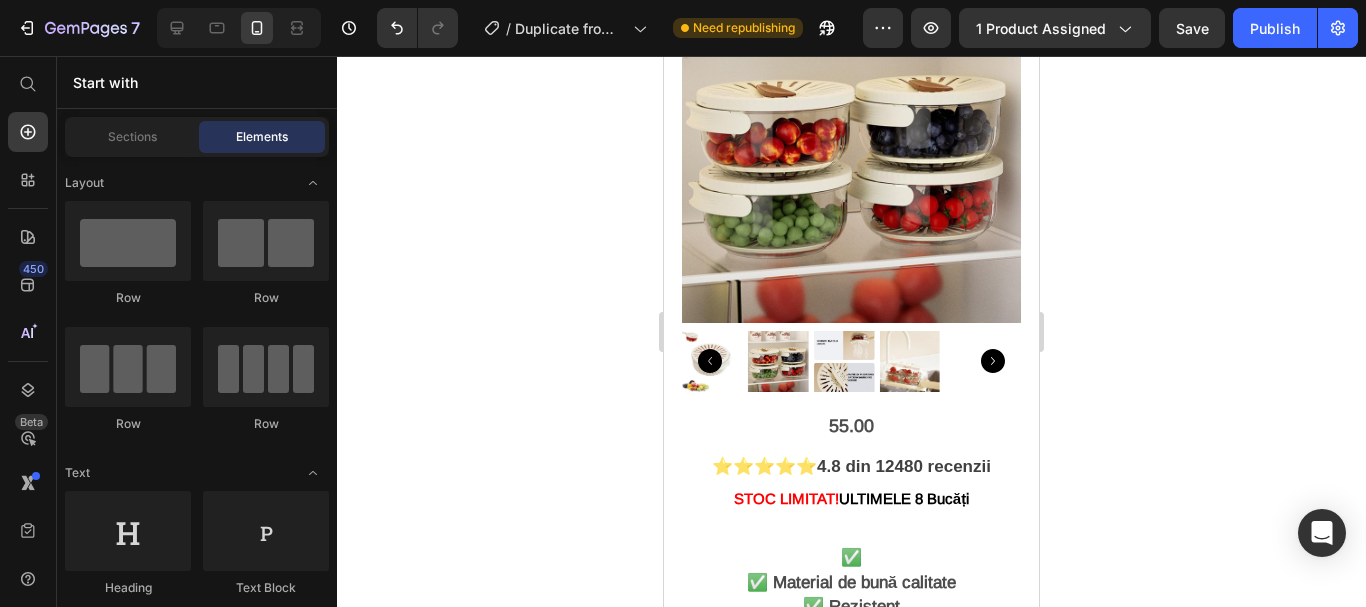 scroll, scrollTop: 416, scrollLeft: 0, axis: vertical 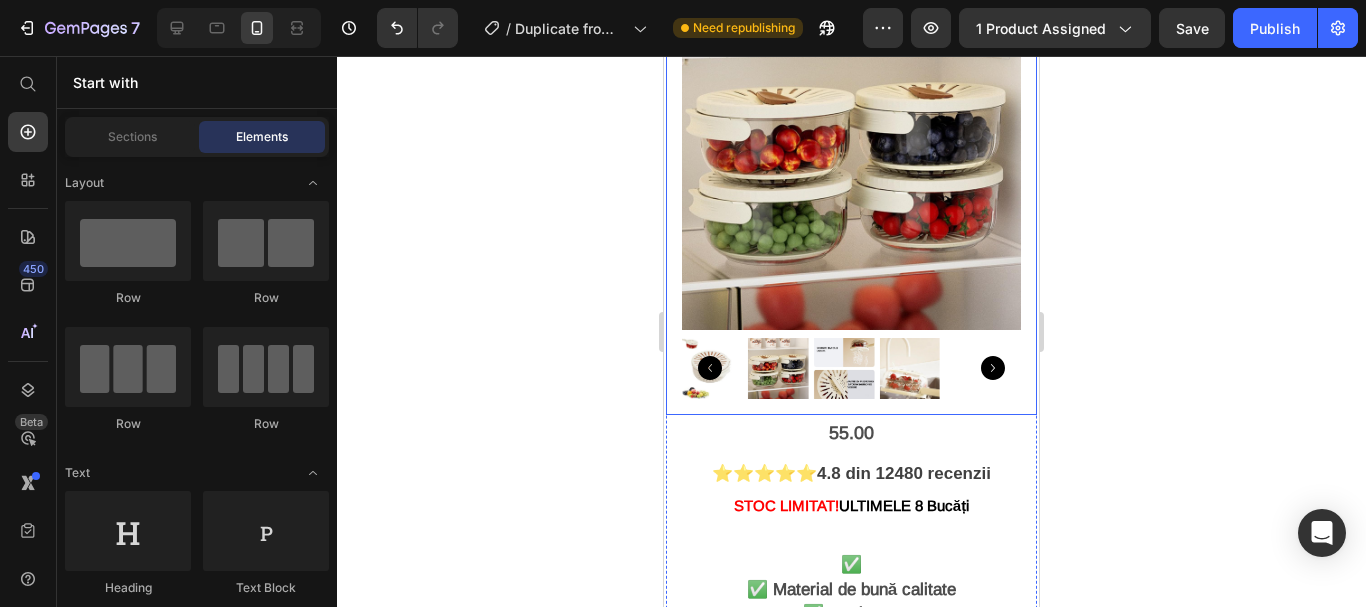 click 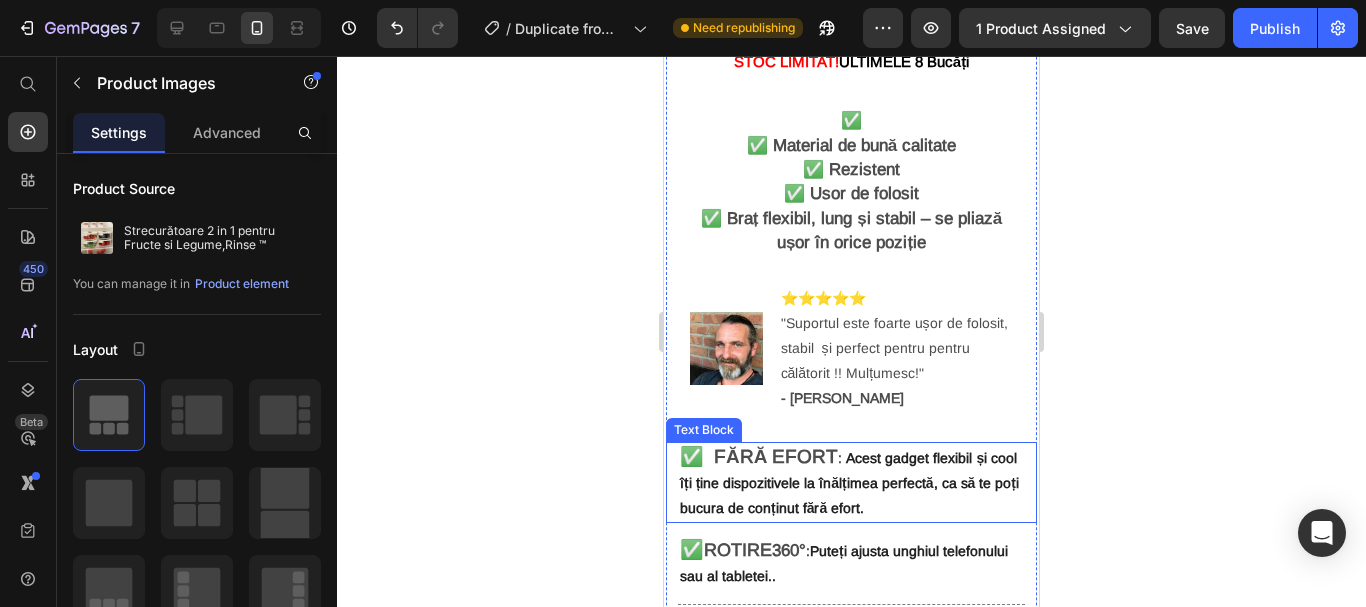 scroll, scrollTop: 716, scrollLeft: 0, axis: vertical 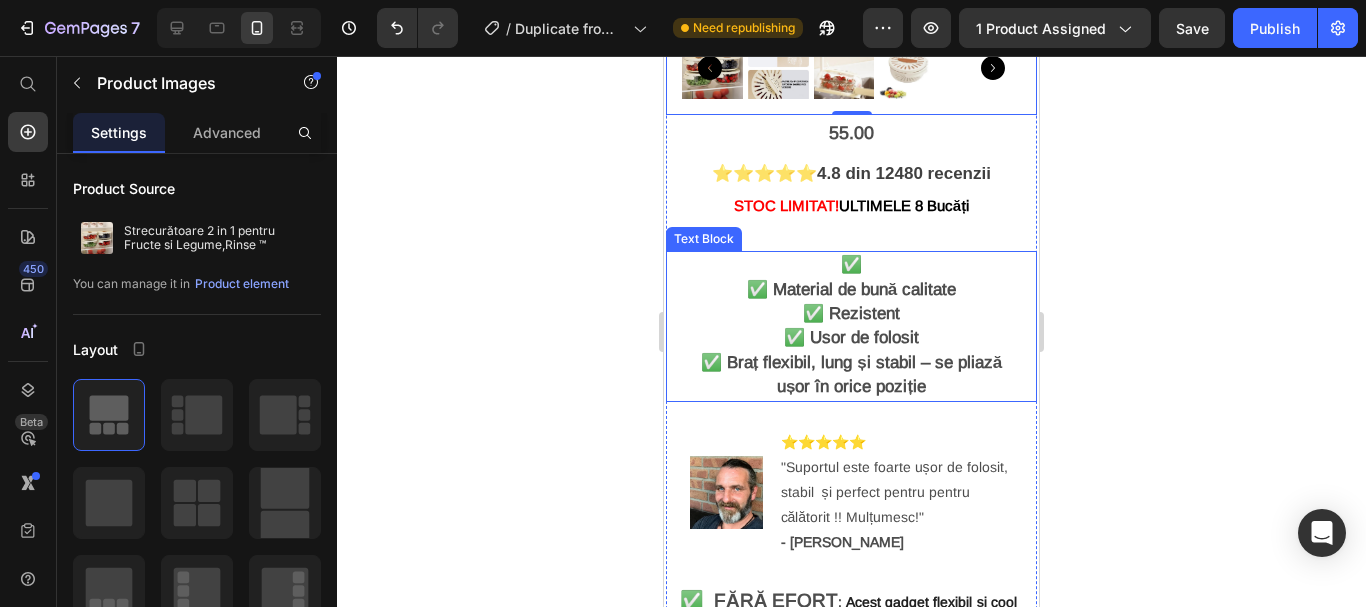 click on "✅" at bounding box center [851, 265] 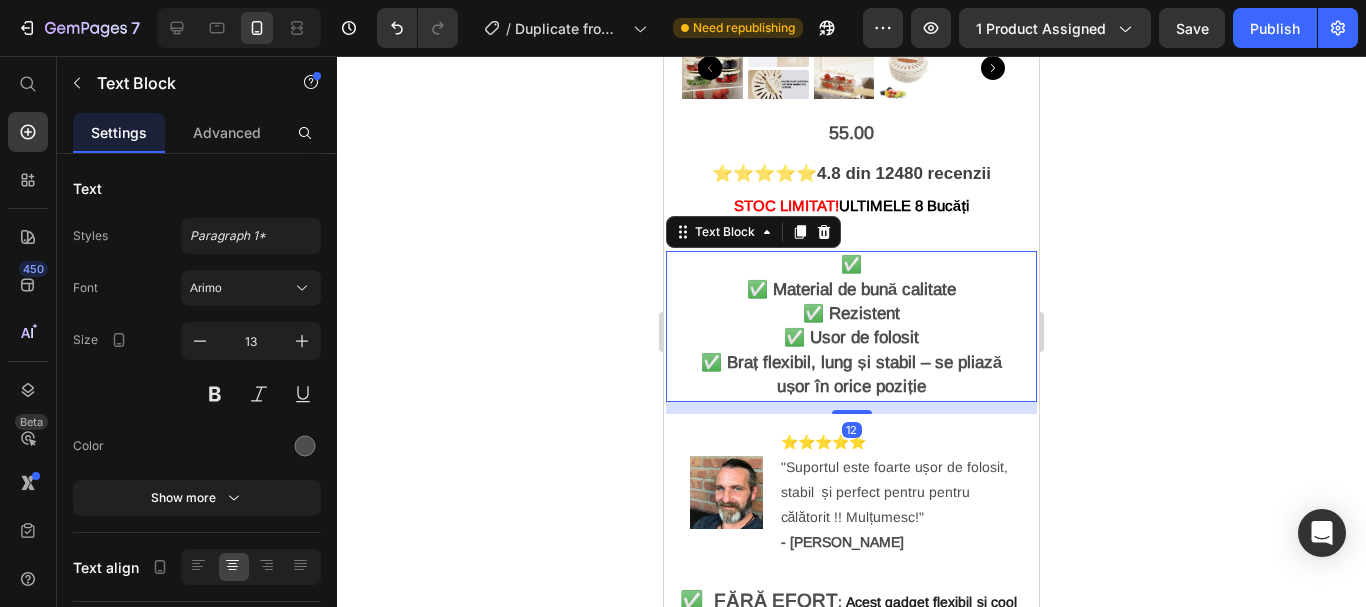 click on "✅" at bounding box center (851, 265) 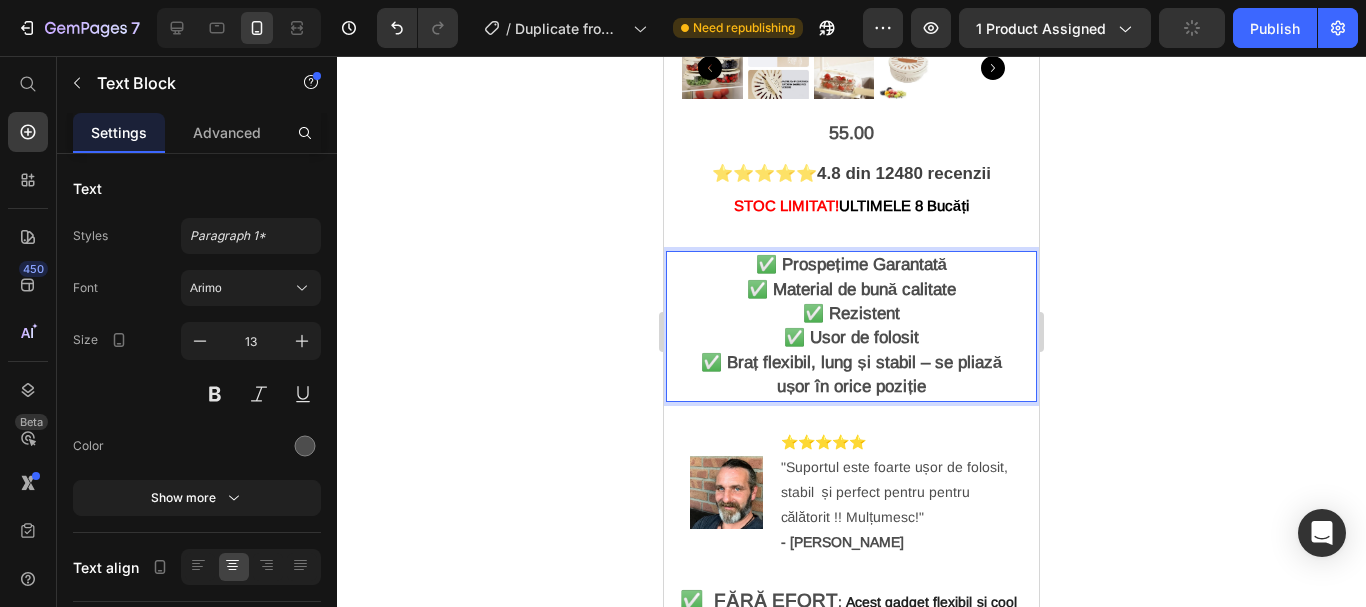 click on "✅ Material de bună calitate" at bounding box center (851, 289) 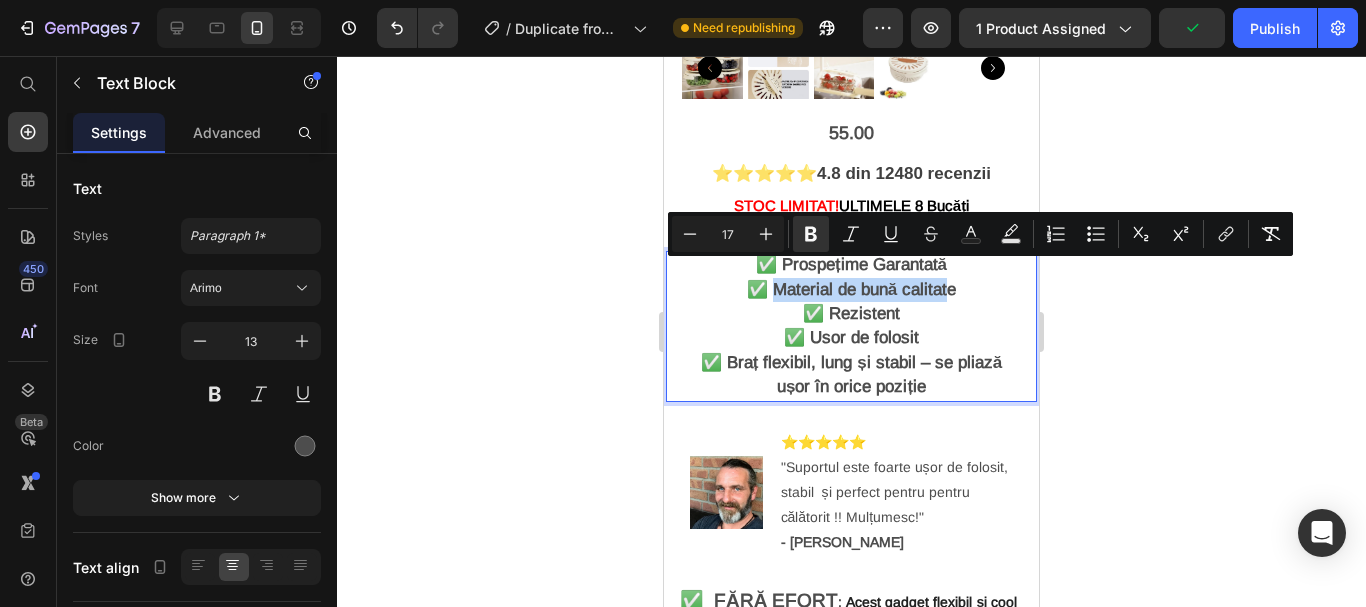 drag, startPoint x: 768, startPoint y: 269, endPoint x: 945, endPoint y: 268, distance: 177.00282 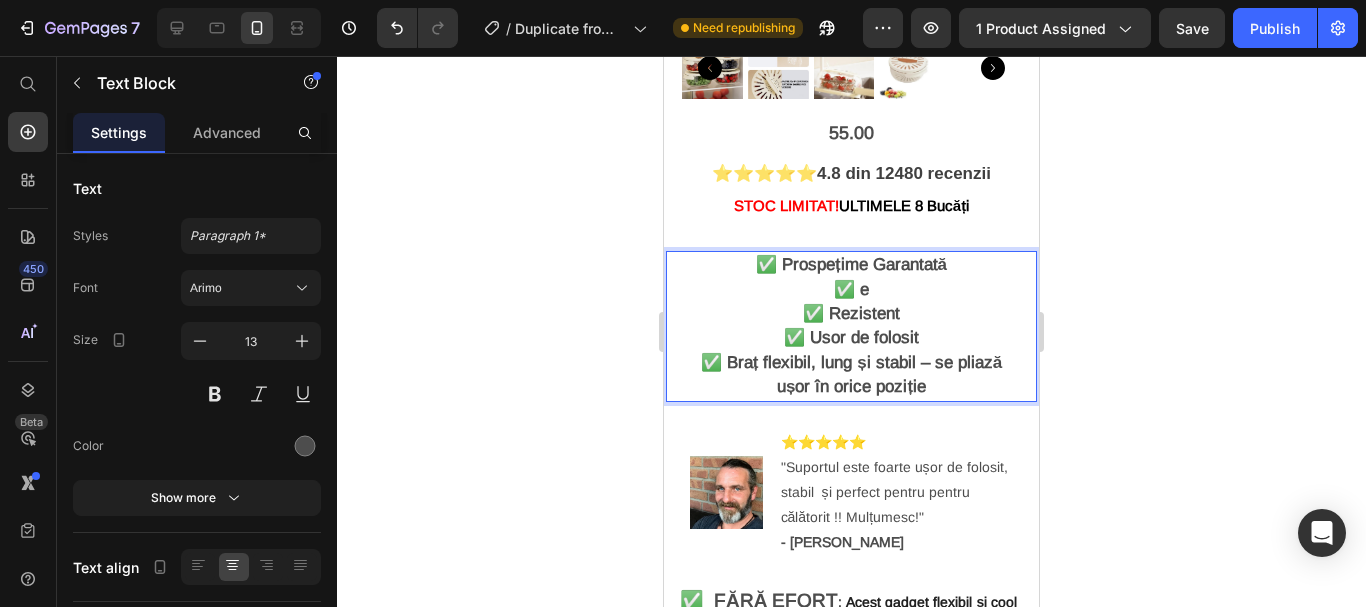 click on "✅ e" at bounding box center [851, 290] 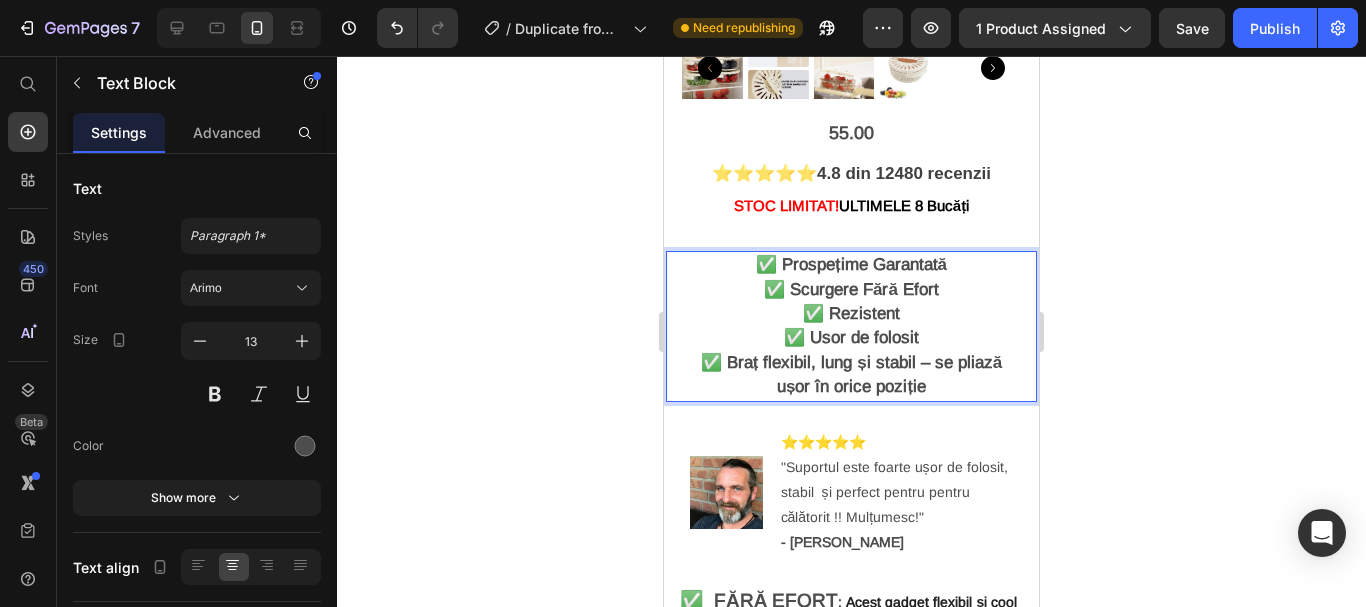 click on "✅ Rezistent" at bounding box center (851, 313) 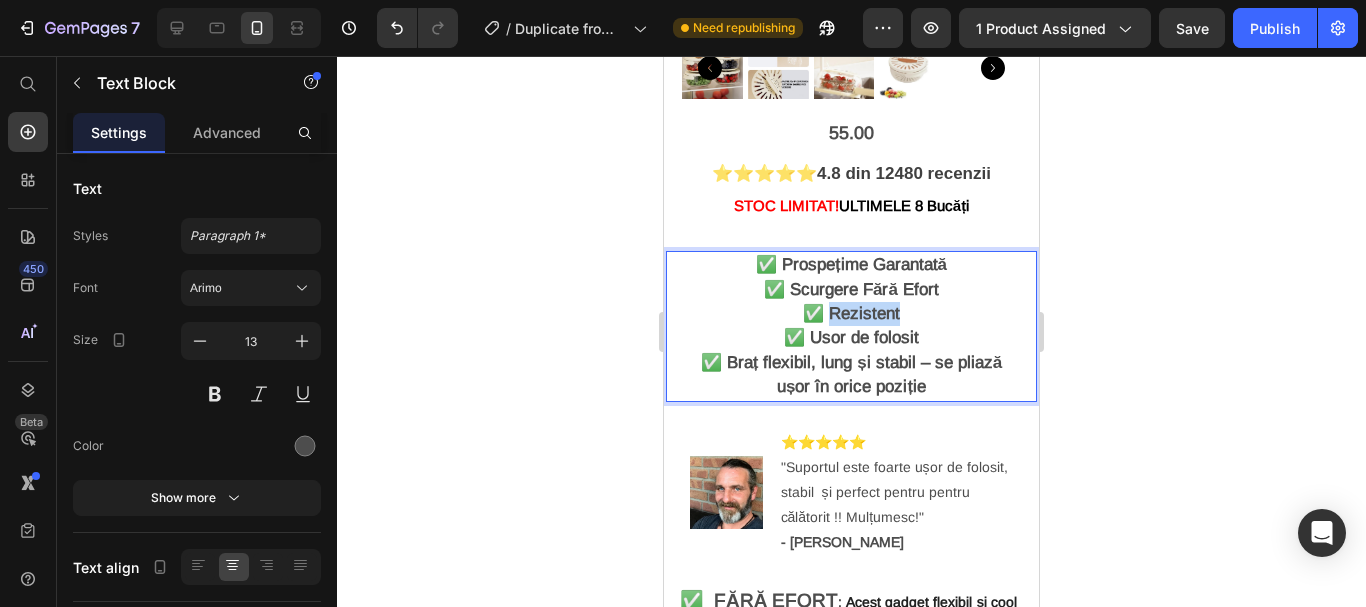 drag, startPoint x: 827, startPoint y: 296, endPoint x: 876, endPoint y: 297, distance: 49.010204 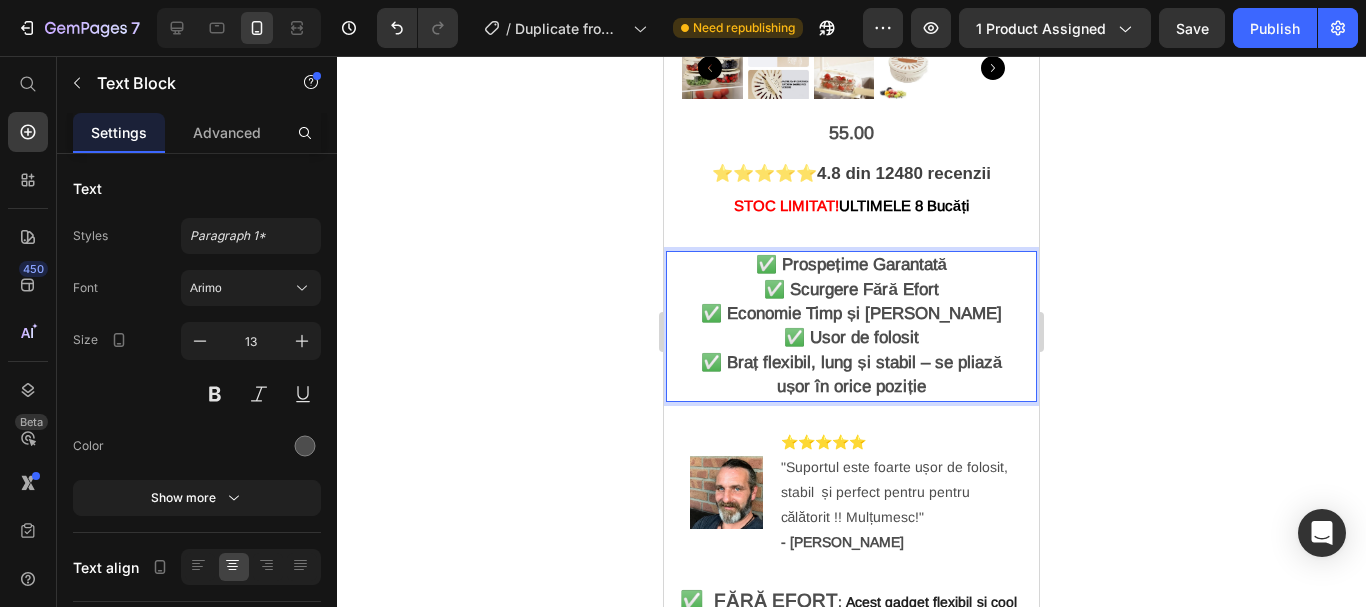 click on "✅ Usor de folosit" at bounding box center [851, 337] 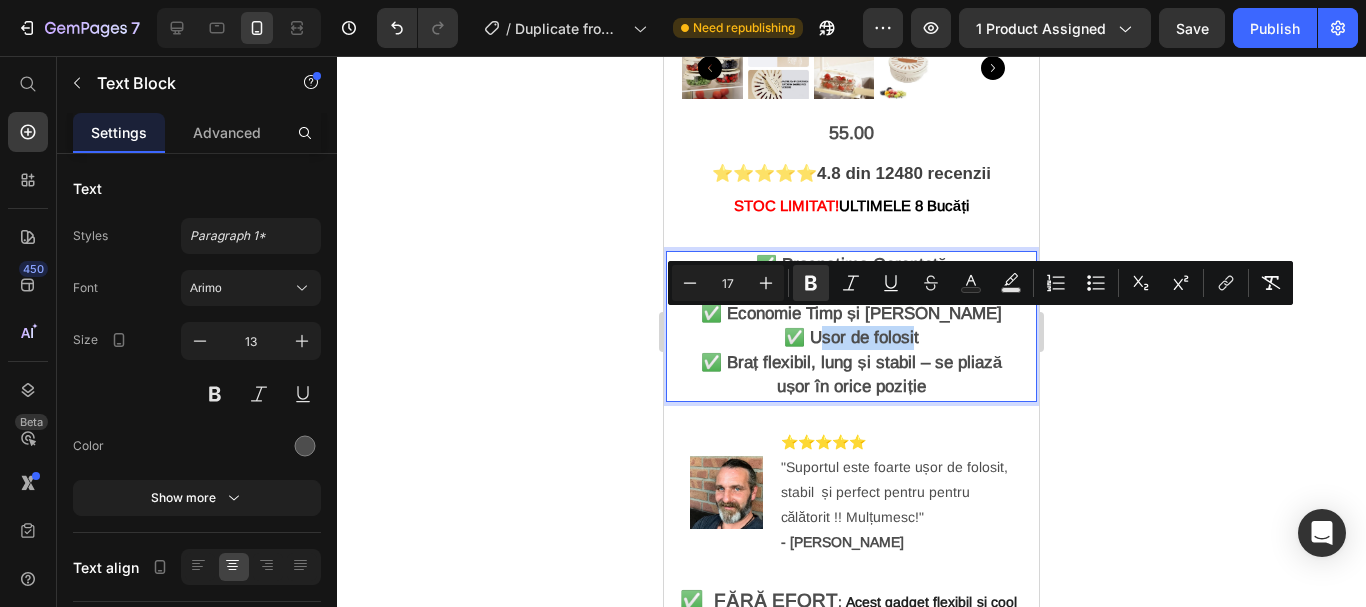 drag, startPoint x: 811, startPoint y: 321, endPoint x: 906, endPoint y: 324, distance: 95.047356 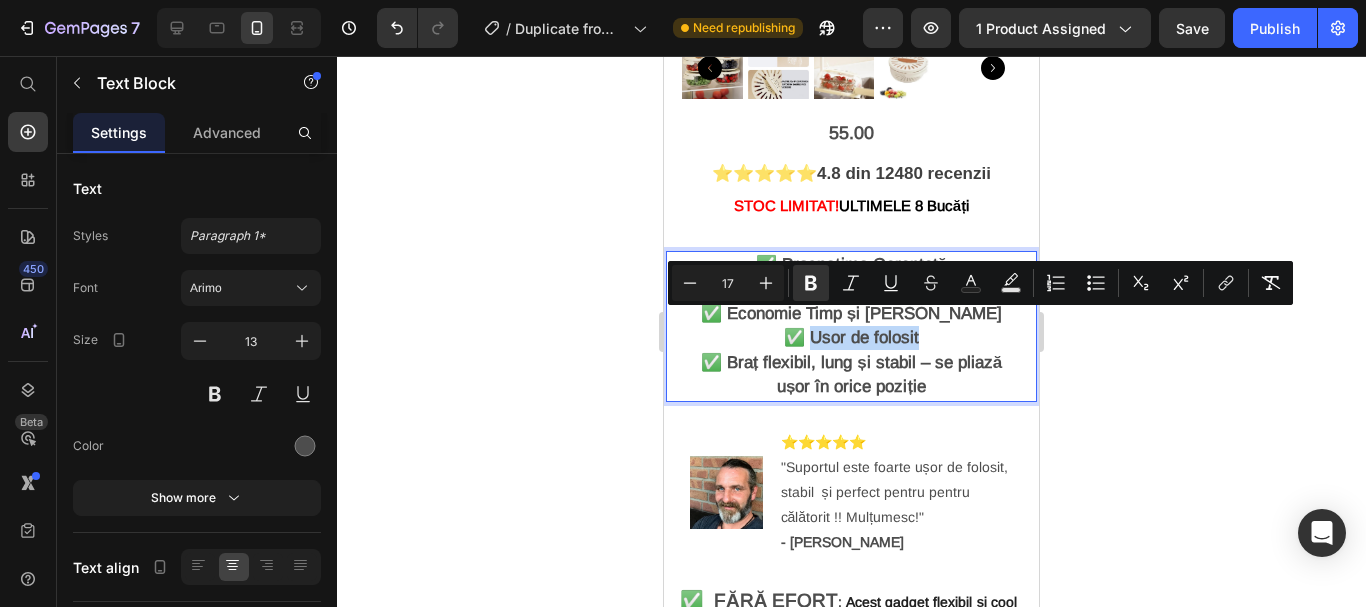 drag, startPoint x: 915, startPoint y: 322, endPoint x: 813, endPoint y: 324, distance: 102.01961 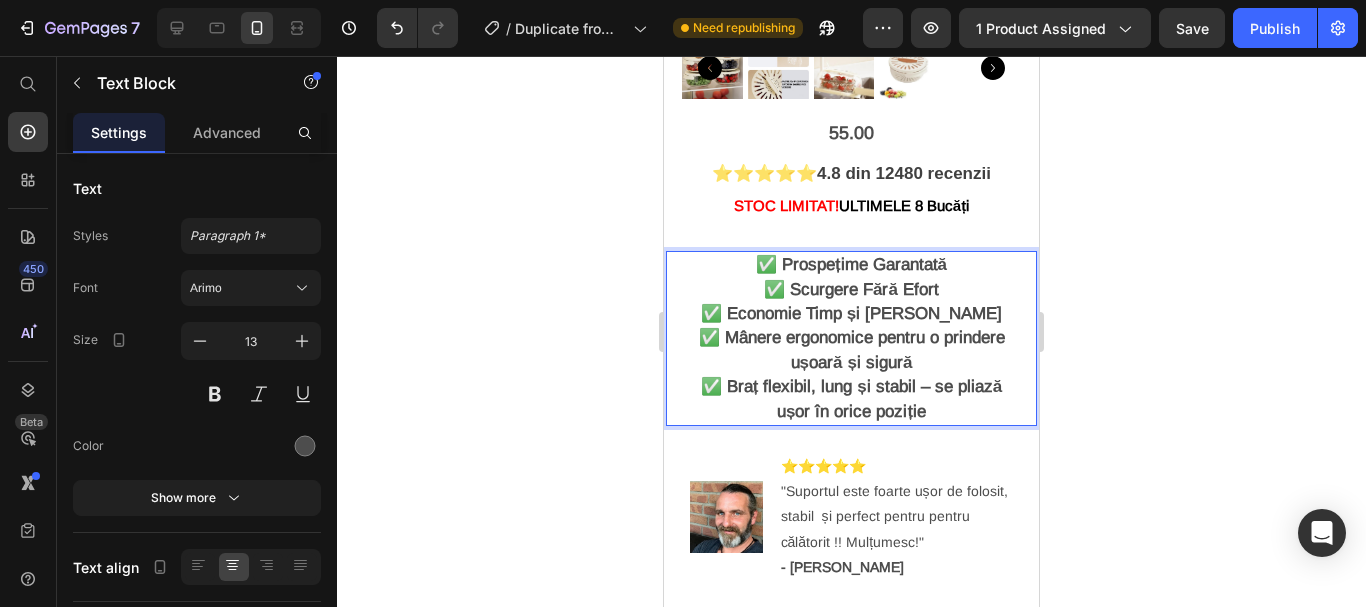 click on "✅ Braț flexibil, lung și stabil – se pliază ușor în orice poziție" at bounding box center [852, 398] 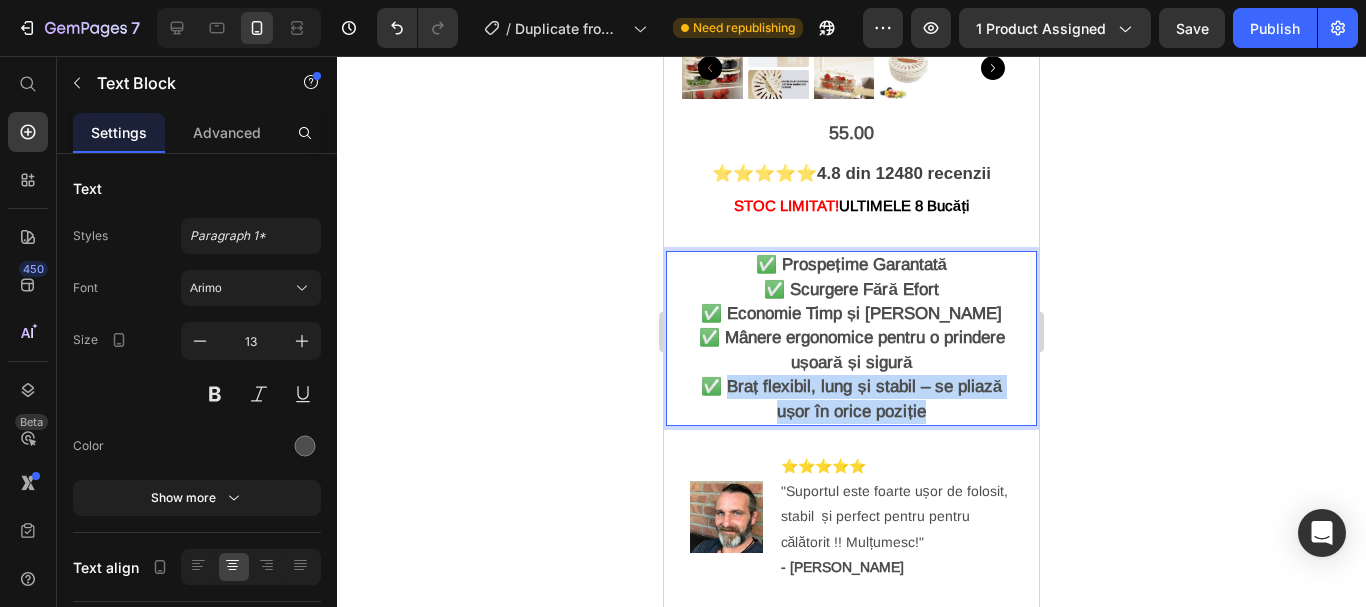 drag, startPoint x: 721, startPoint y: 374, endPoint x: 924, endPoint y: 398, distance: 204.4138 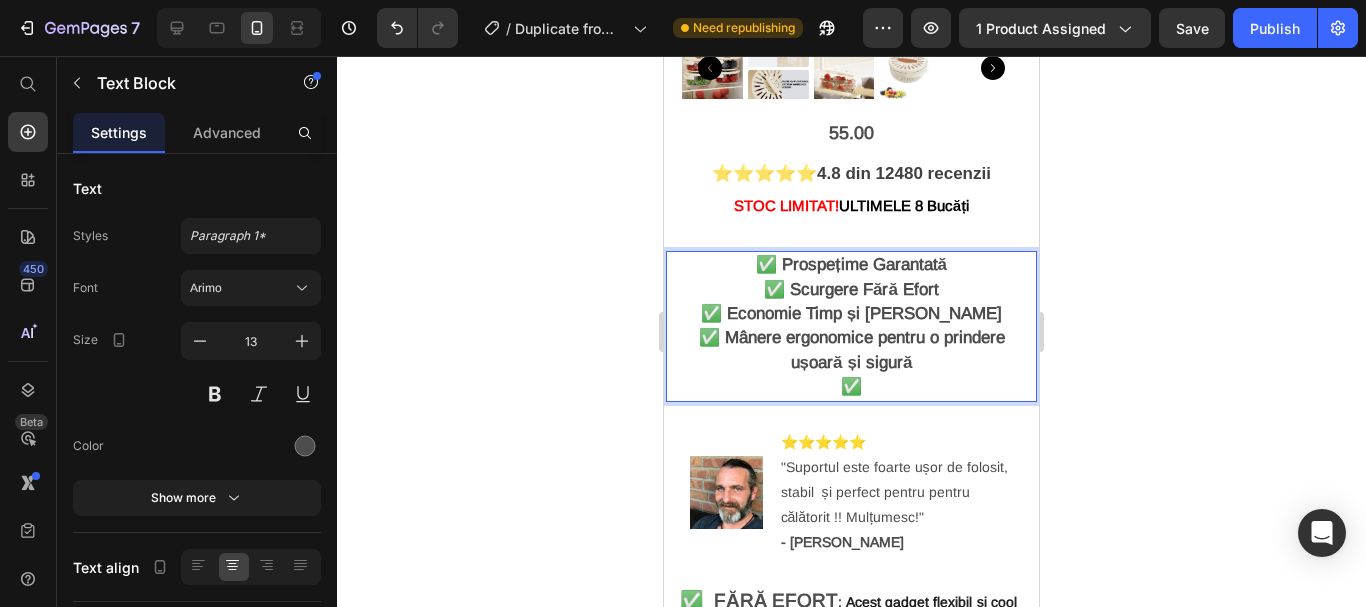 click on "✅" at bounding box center (851, 387) 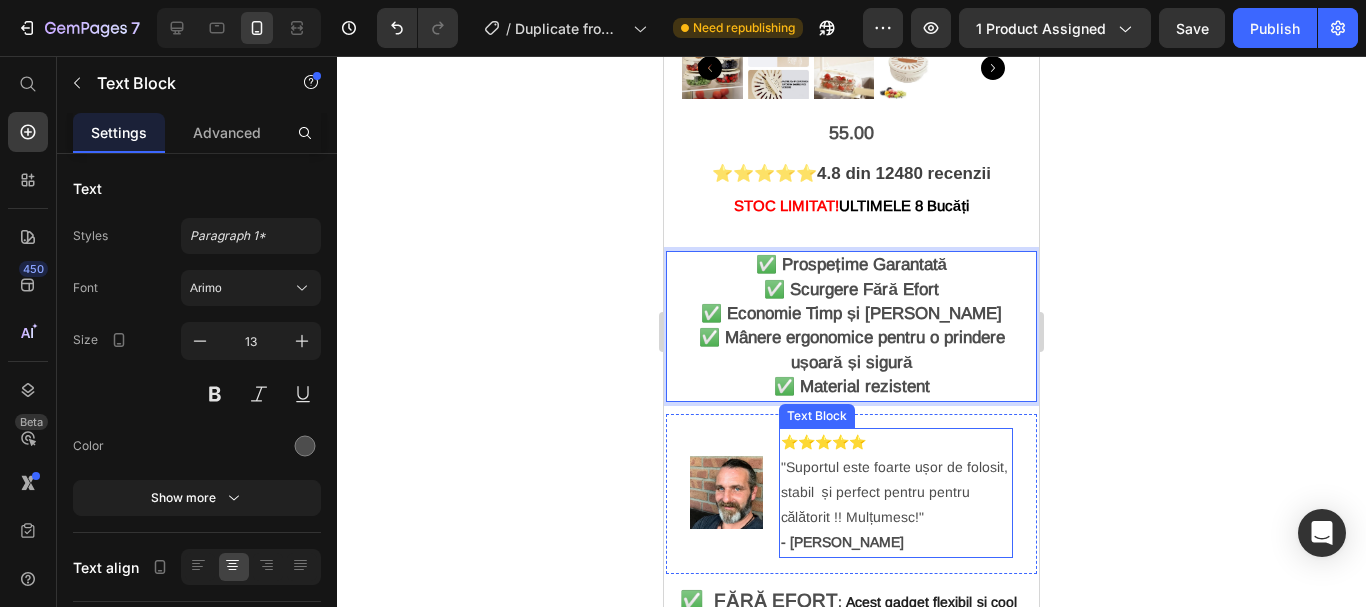click at bounding box center [726, 492] 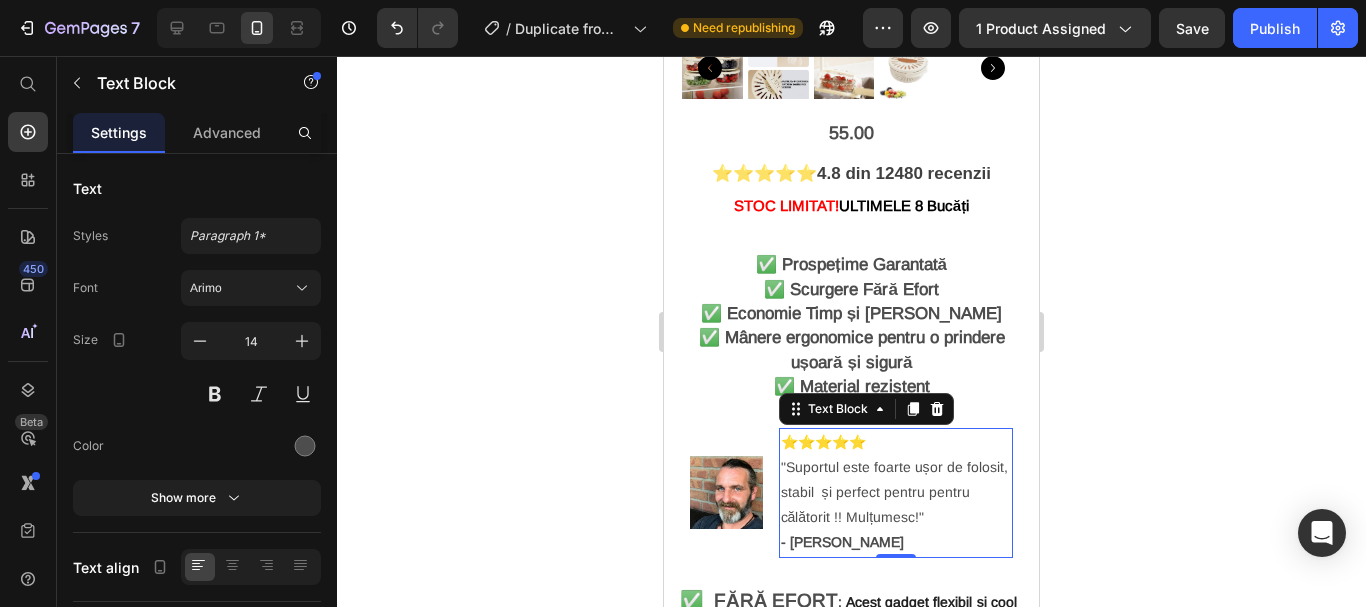 click on "⭐⭐⭐⭐⭐ "Suportul este foarte ușor de folosit, stabil  și perfect pentru pentru călătorit !! Mulțumesc!" - [PERSON_NAME]" at bounding box center (896, 493) 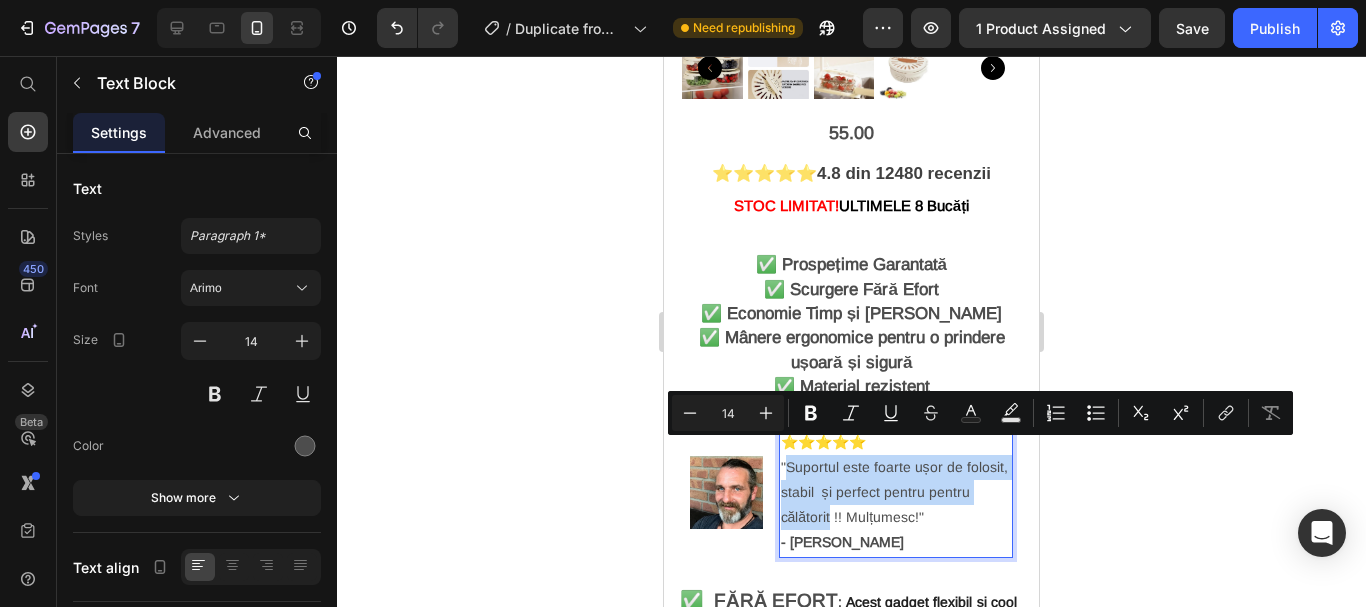 drag, startPoint x: 874, startPoint y: 501, endPoint x: 786, endPoint y: 450, distance: 101.71037 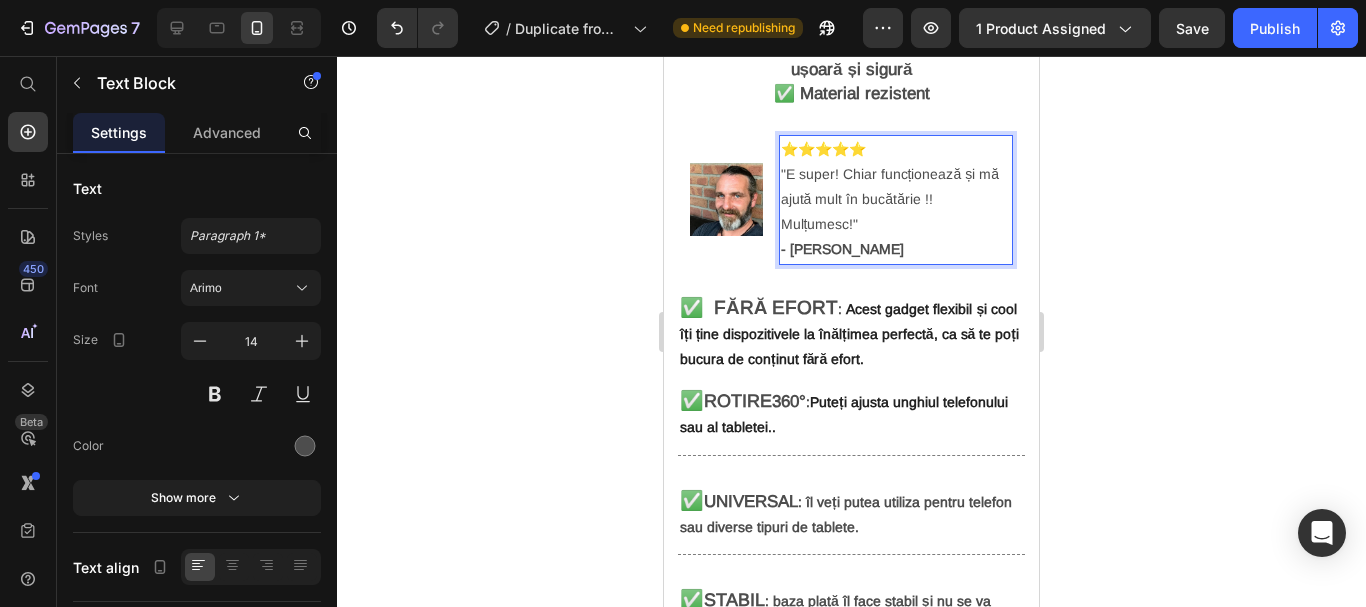 scroll, scrollTop: 1016, scrollLeft: 0, axis: vertical 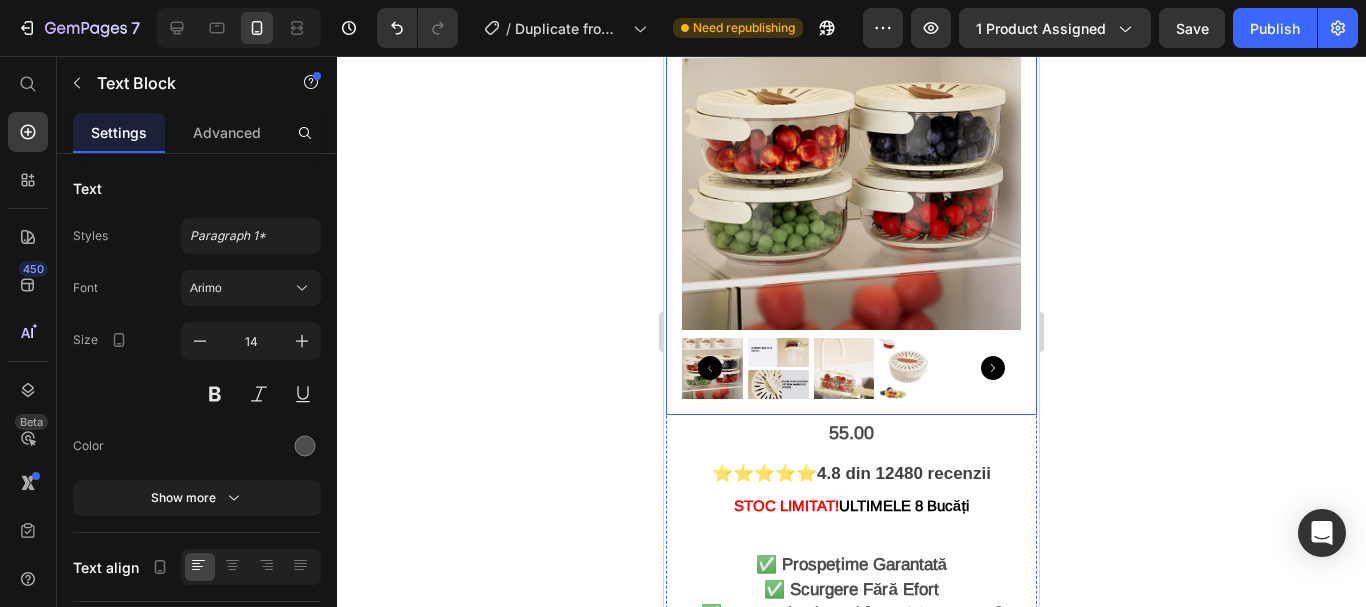 click at bounding box center (778, 368) 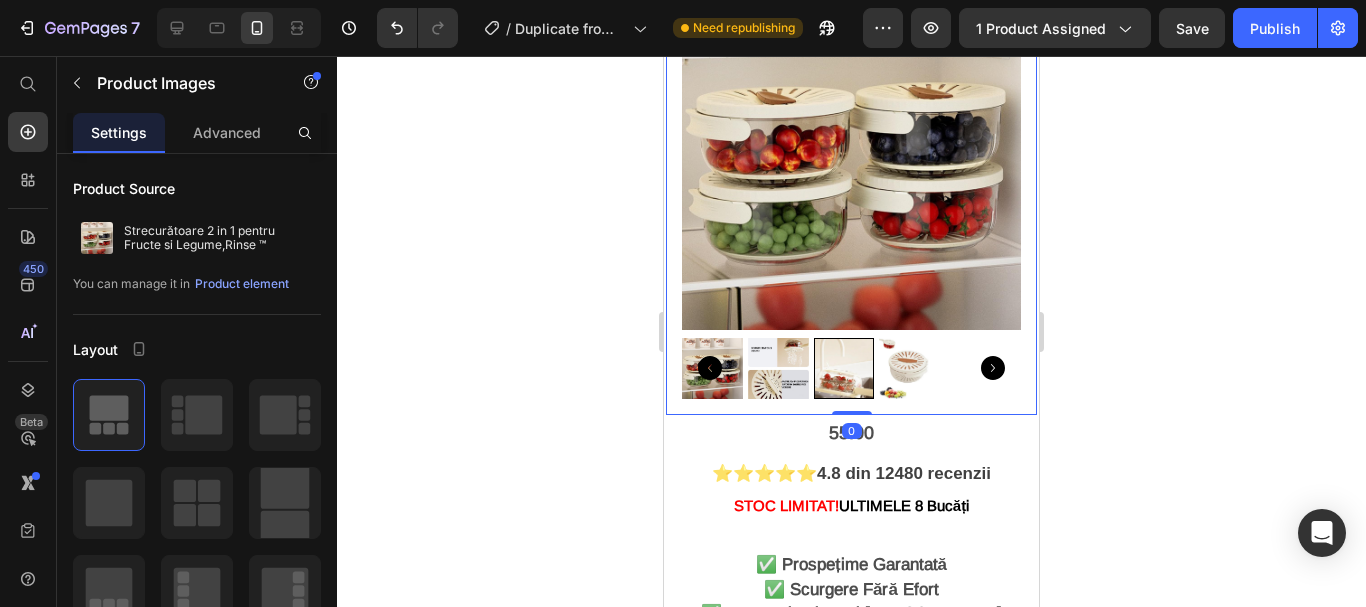 click at bounding box center [851, 368] 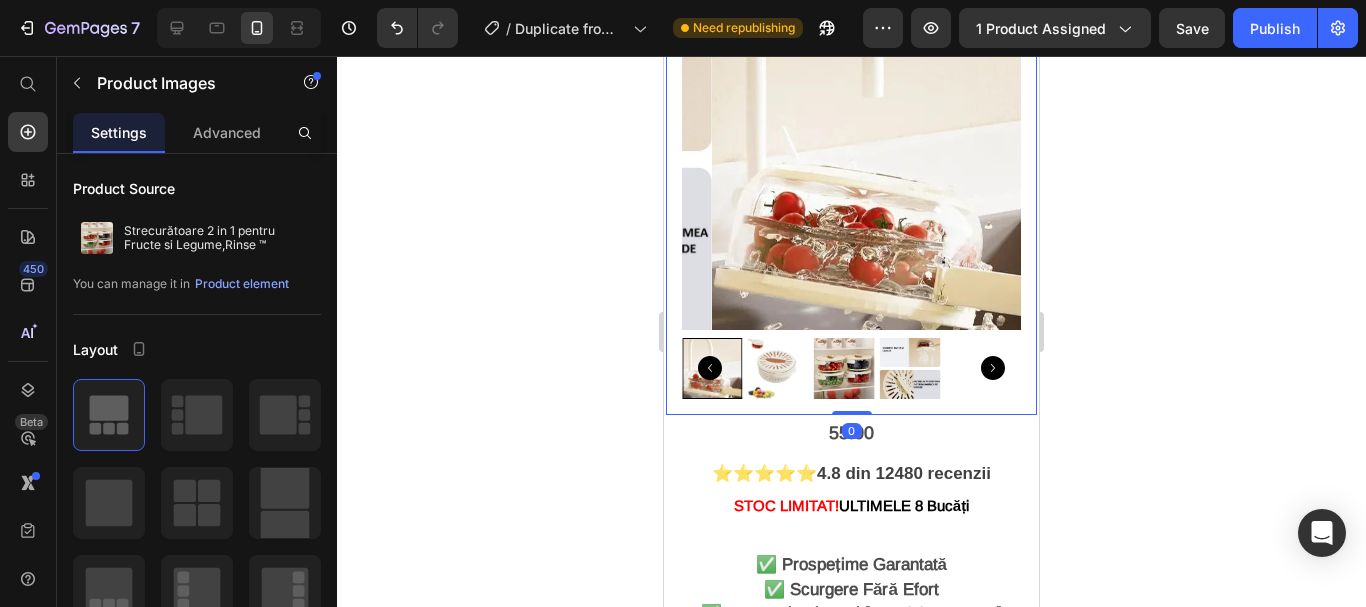 click at bounding box center [851, 368] 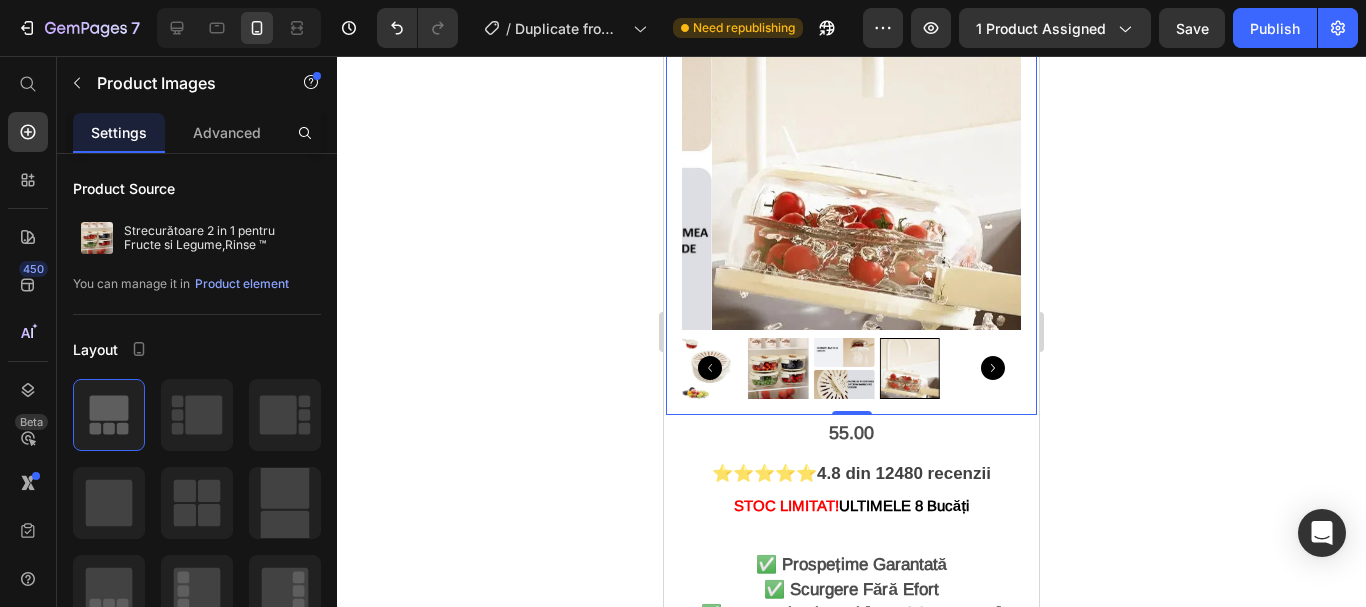 click at bounding box center [909, 368] 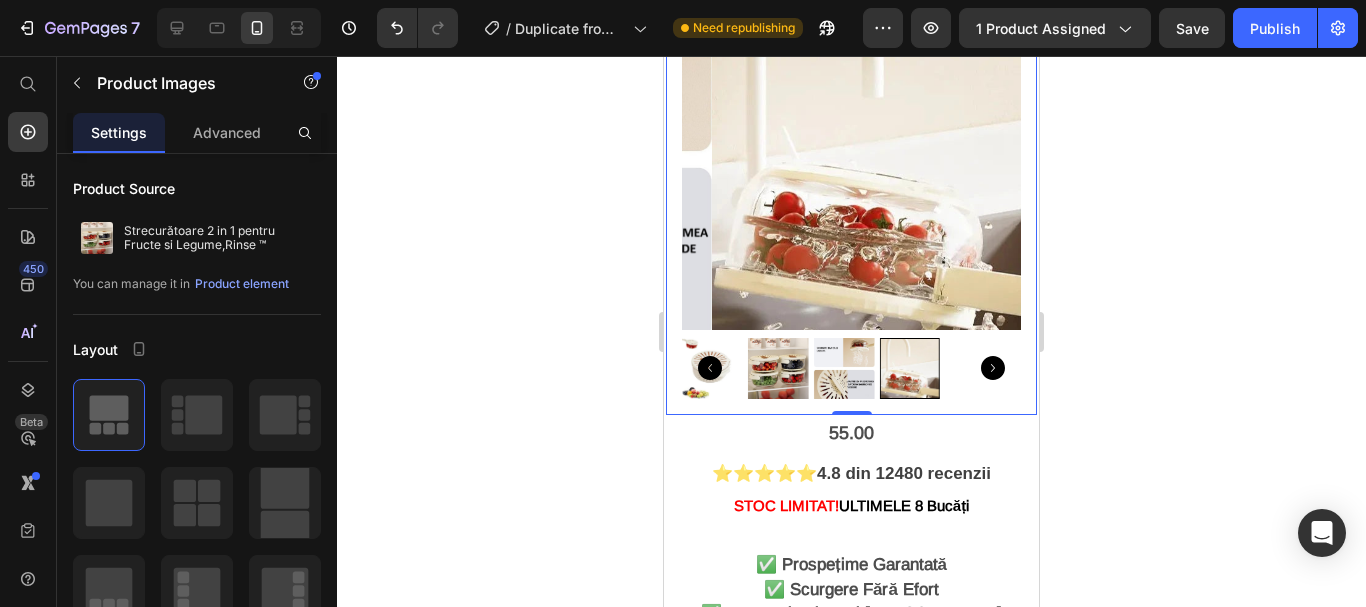 click 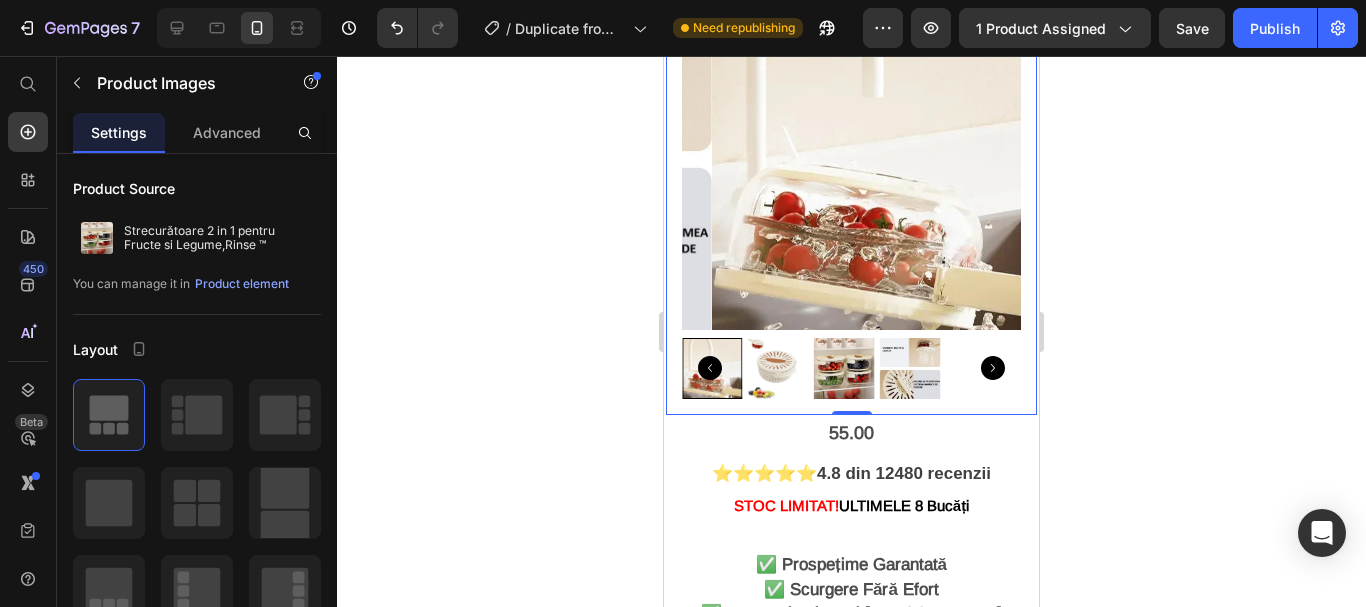 click 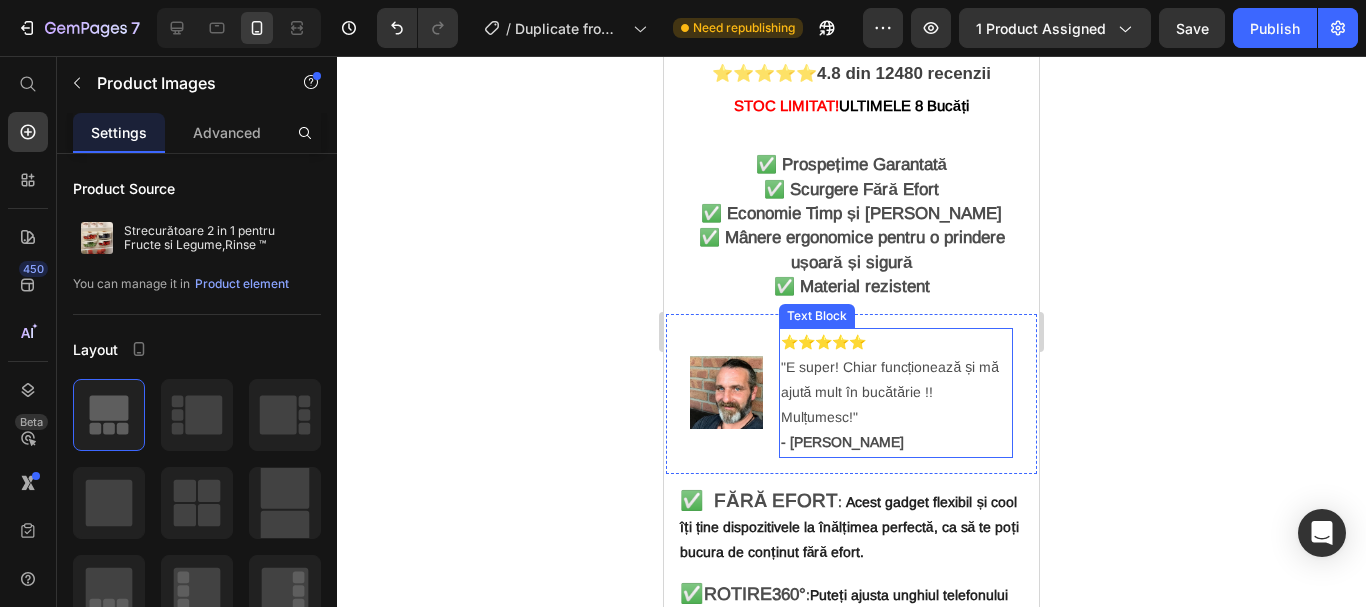scroll, scrollTop: 516, scrollLeft: 0, axis: vertical 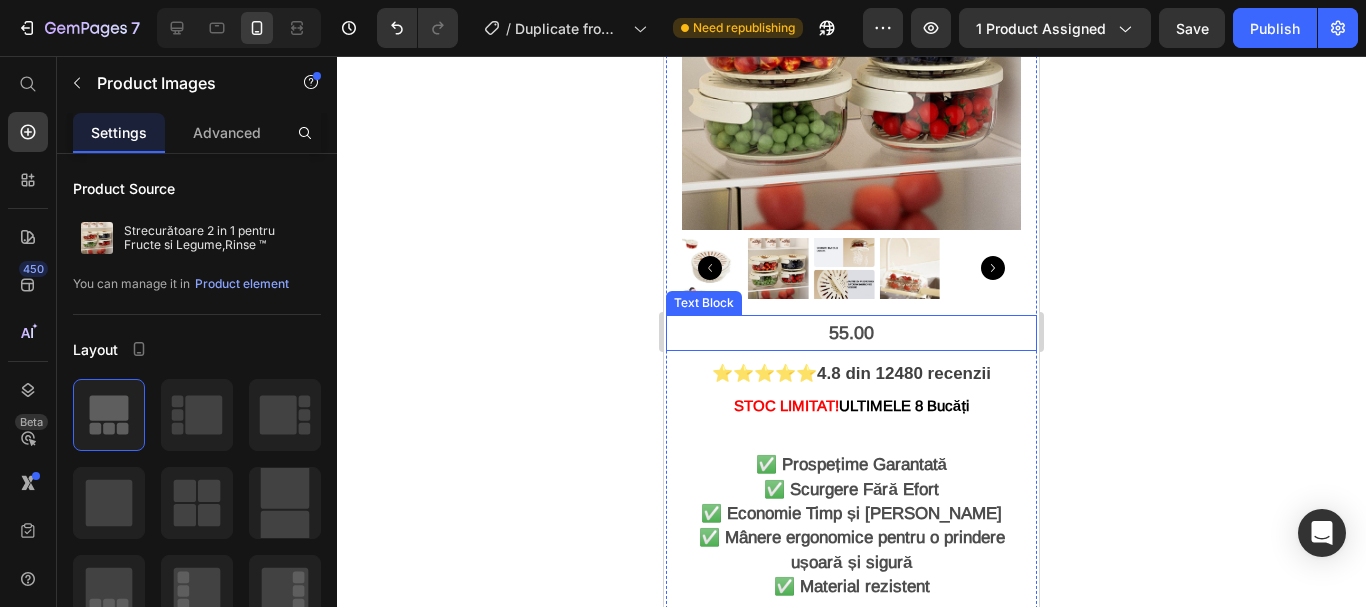 click on "55.00" at bounding box center (851, 333) 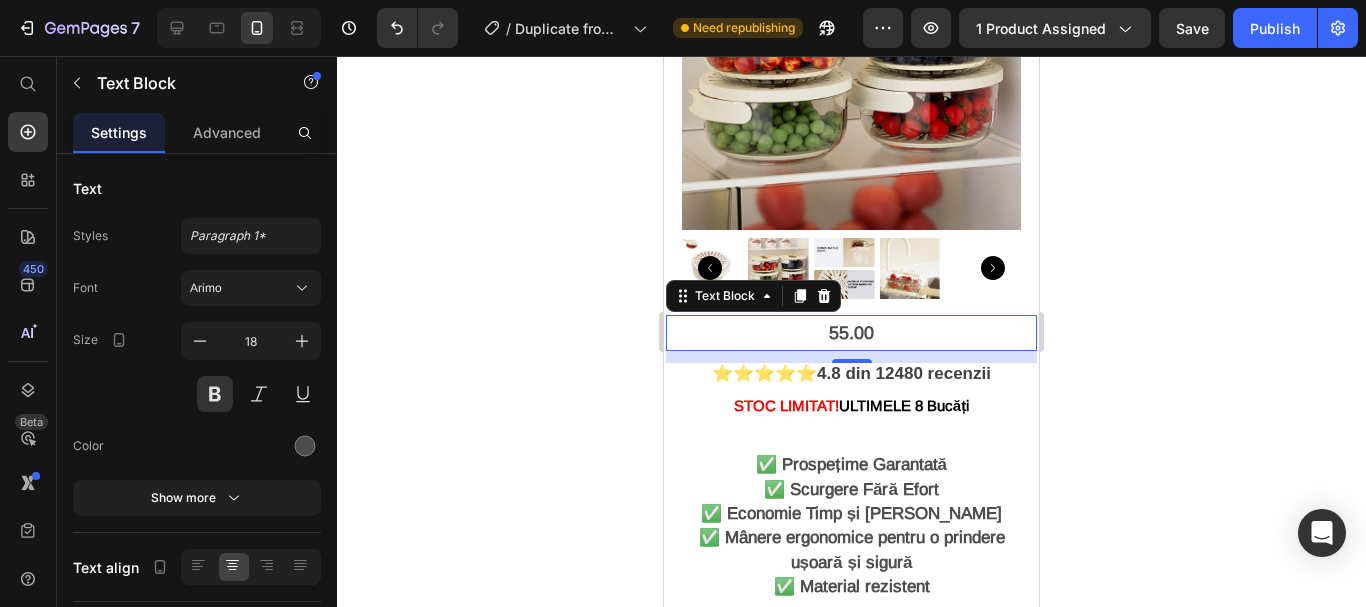 drag, startPoint x: 848, startPoint y: 343, endPoint x: 843, endPoint y: 329, distance: 14.866069 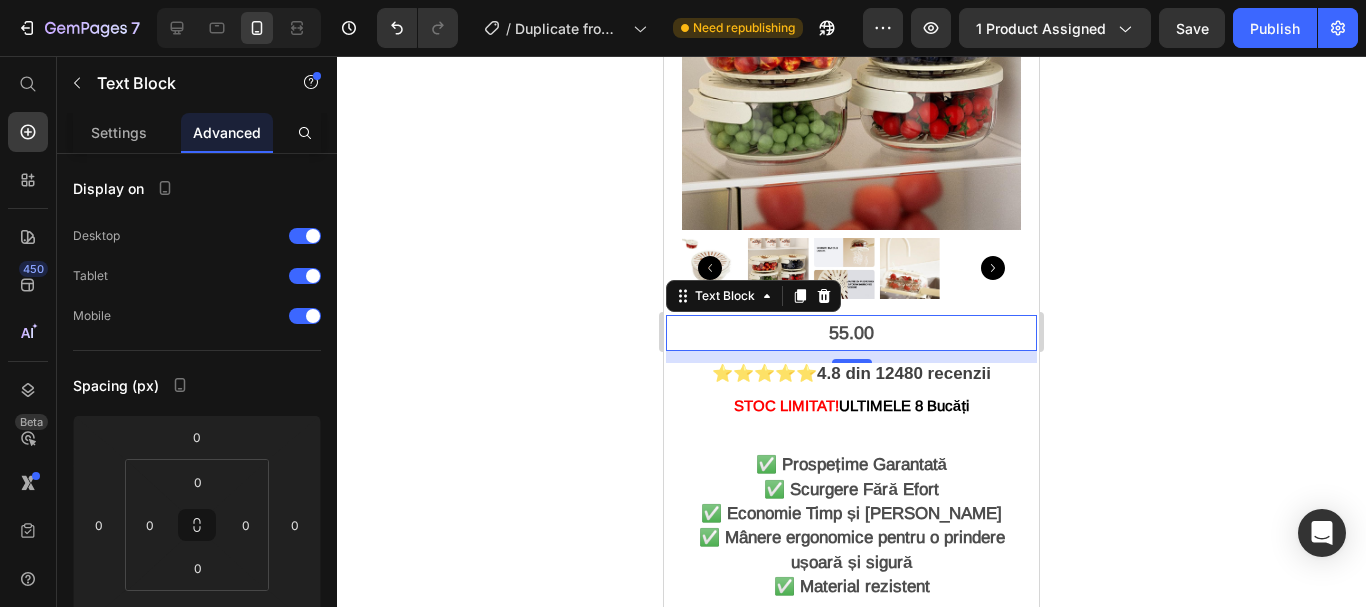 click on "55.00" at bounding box center (851, 333) 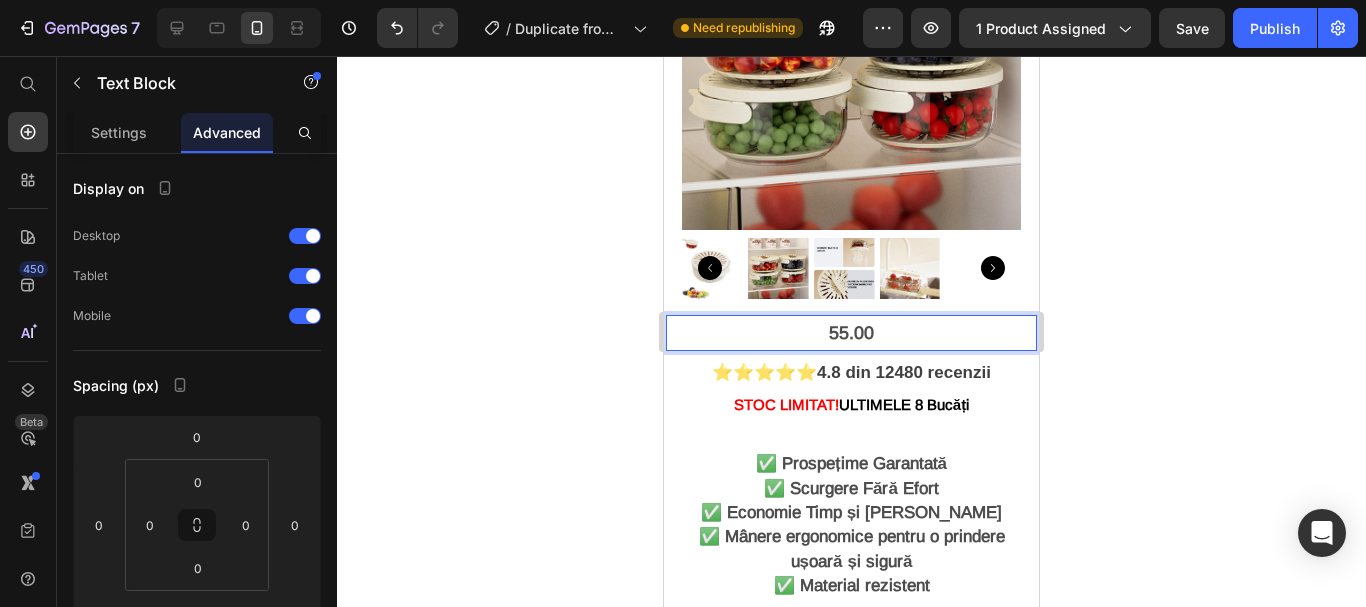 click on "55.00" at bounding box center [851, 333] 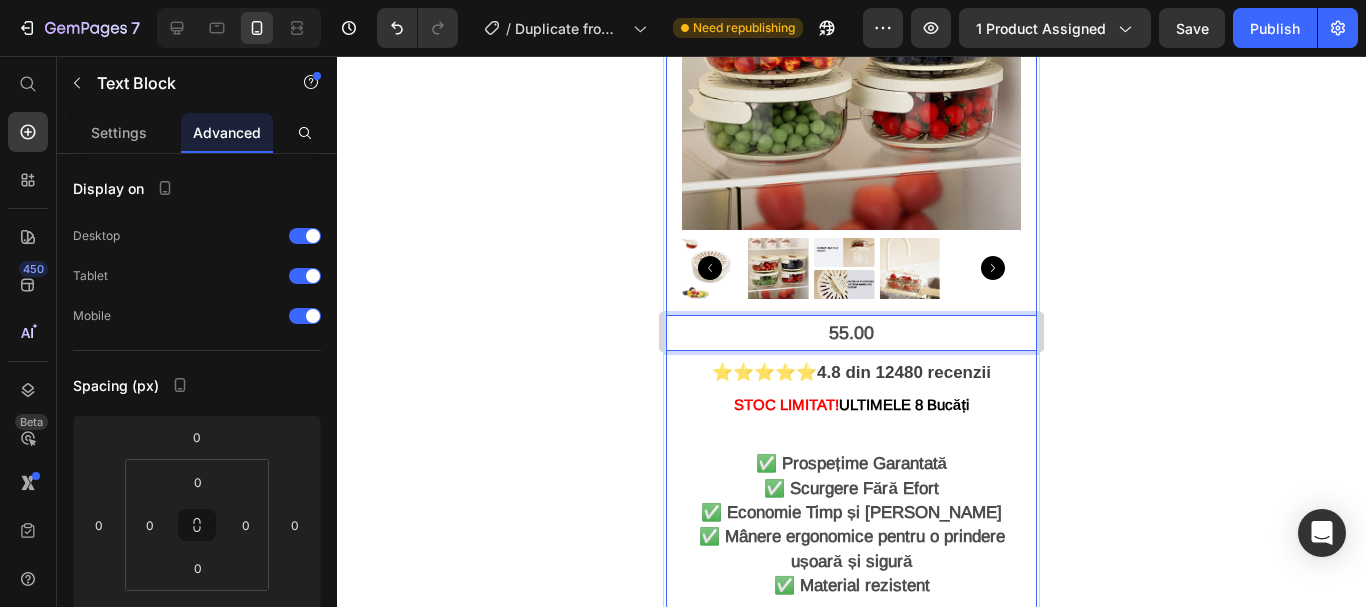 click on "55.00 Text Block   11 ⭐⭐⭐⭐⭐  4.8 din 12480 recenzii Text Block STOC LIMITAT!  ULTIMELE 8 Bucăți Text Block ✅ Prospețime Garantată ✅ Scurgere Fără Efort ✅ Economie Timp și Spațiu ✅ Mânere ergonomice pentru o prindere ușoară și sigură ✅ Material rezistent Text Block Image ⭐⭐⭐⭐⭐ "E super! Chiar funcționează și mă ajută mult în bucătărie !! Mulțumesc!" - [PERSON_NAME] Text Block Advanced List ✅  FĂRĂ EFORT :    Acest gadget flexibil și cool îți ține dispozitivele la înălțimea perfectă, ca să te poți bucura de conținut fără efort. Text Block ✅   ROTIRE  360° :  Puteți ajusta unghiul telefonului sau al tabletei.. Text Block                Title Line ✅  UNIVERSAL : îl veți putea utiliza pentru telefon sau diverse tipuri de tablete. Text Block                Title Line ✅  STABIL : baza plată îl face stabil și nu se va răsturna în timpul utilizării. Text Block                Title Line ✅  COMPACT : . Text Block                Row" at bounding box center (851, 880) 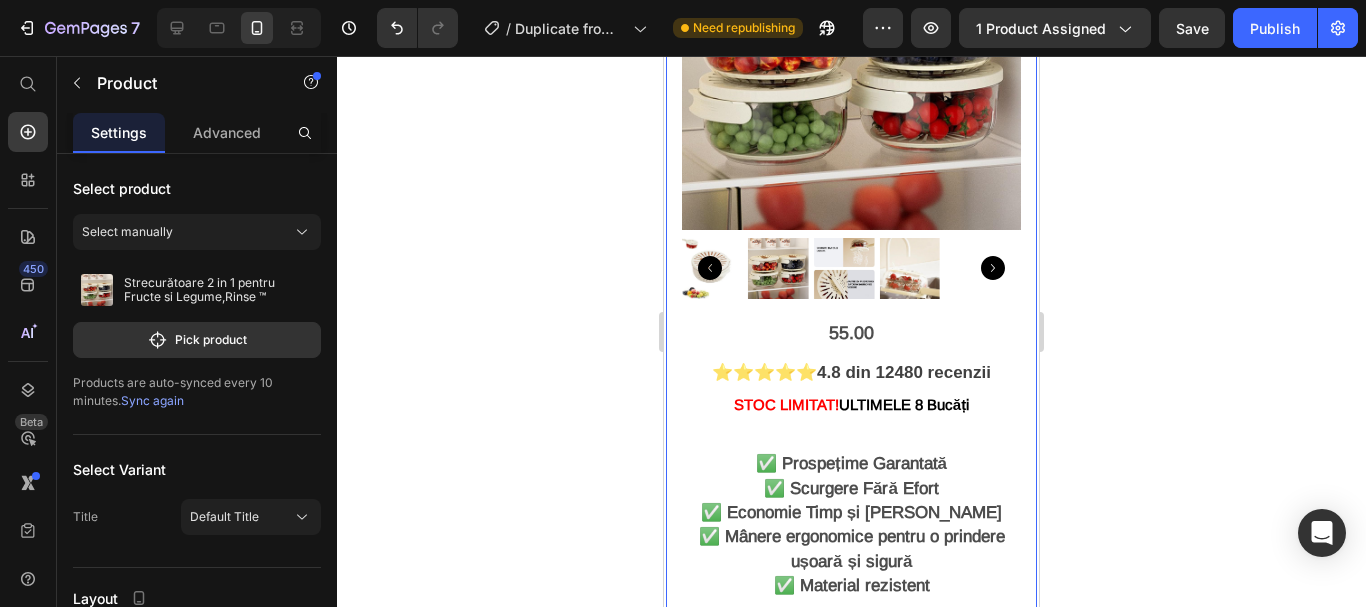 click on "55.00 Text Block ⭐⭐⭐⭐⭐  4.8 din 12480 recenzii Text Block STOC LIMITAT!  ULTIMELE 8 Bucăți Text Block ✅ Prospețime Garantată ✅ Scurgere Fără Efort ✅ Economie Timp și Spațiu ✅ Mânere ergonomice pentru o prindere ușoară și sigură ✅ Material rezistent Text Block Image ⭐⭐⭐⭐⭐ "E super! Chiar funcționează și mă ajută mult în bucătărie !! Mulțumesc!" - [PERSON_NAME] Text Block Advanced List ✅  FĂRĂ EFORT :    Acest gadget flexibil și cool îți ține dispozitivele la înălțimea perfectă, ca să te poți bucura de conținut fără efort. Text Block ✅   ROTIRE  360° :  Puteți ajusta unghiul telefonului sau al tabletei.. Text Block                Title Line ✅  UNIVERSAL : îl veți putea utiliza pentru telefon sau diverse tipuri de tablete. Text Block                Title Line ✅  STABIL : baza plată îl face stabil și nu se va răsturna în timpul utilizării. Text Block                Title Line ✅  COMPACT :  ușor de depozitat și transportat" at bounding box center (851, 880) 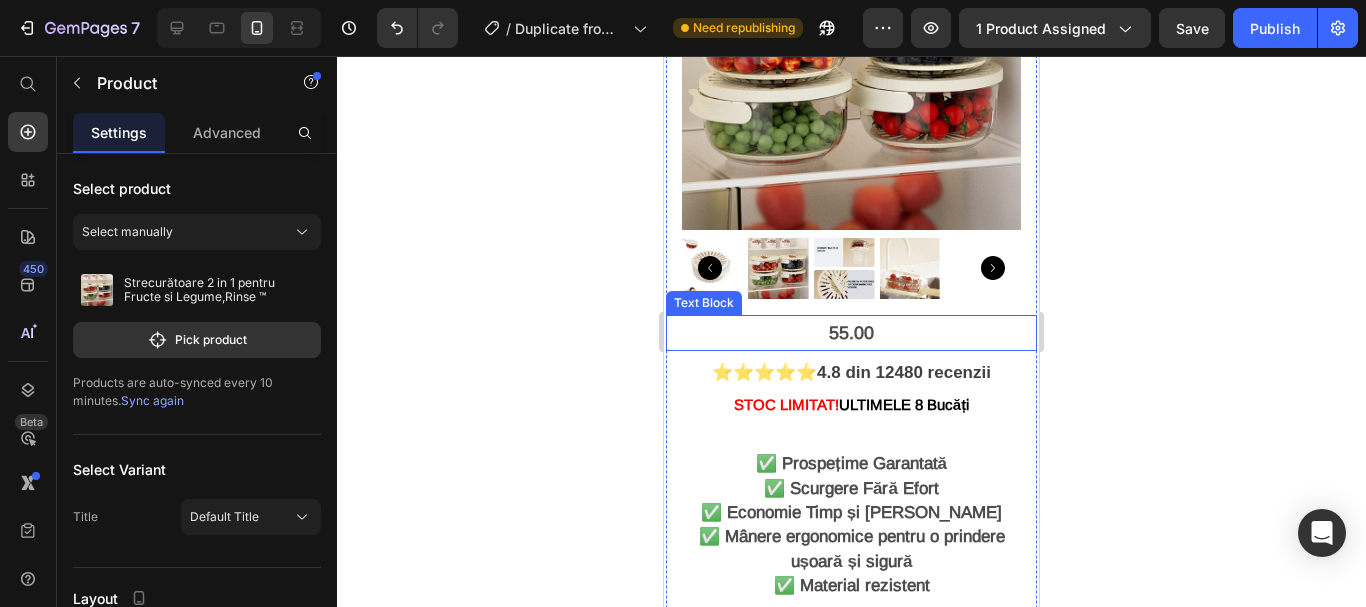 click on "55.00" at bounding box center (851, 333) 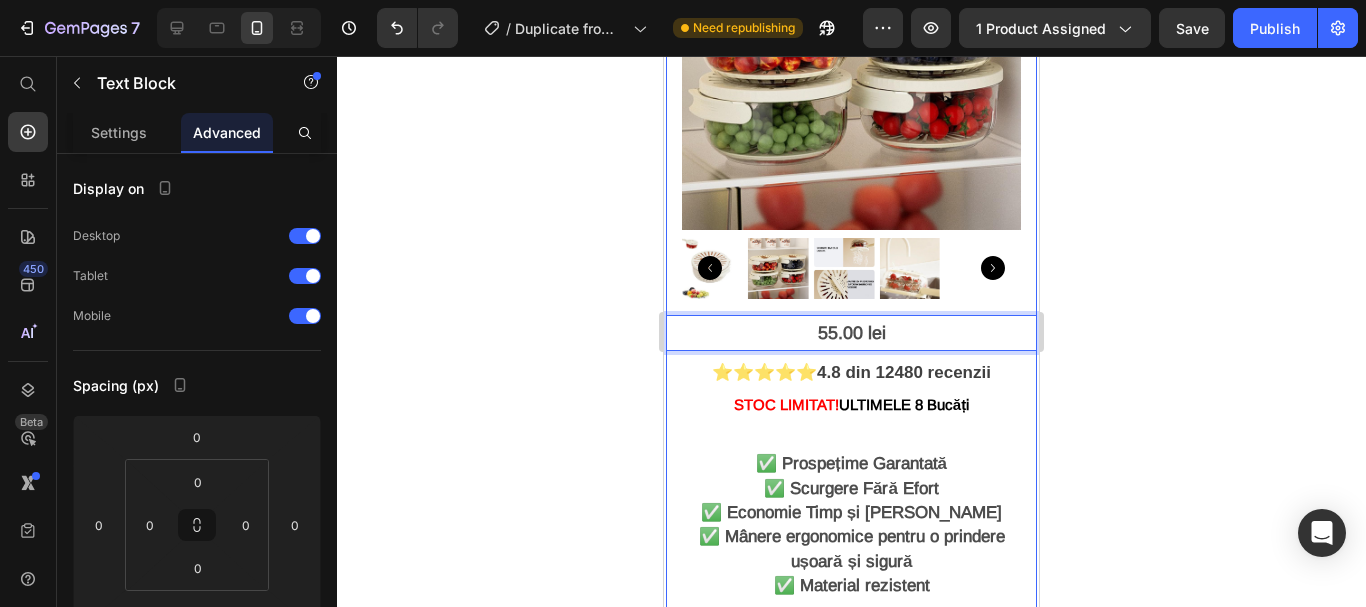 click on "55.00 lei Text Block   11 ⭐⭐⭐⭐⭐  4.8 din 12480 recenzii Text Block STOC LIMITAT!  ULTIMELE 8 Bucăți Text Block ✅ Prospețime Garantată ✅ Scurgere Fără Efort ✅ Economie Timp și Spațiu ✅ Mânere ergonomice pentru o prindere ușoară și sigură ✅ Material rezistent Text Block Image ⭐⭐⭐⭐⭐ "E super! Chiar funcționează și mă ajută mult în bucătărie !! Mulțumesc!" - [PERSON_NAME] Text Block Advanced List ✅  FĂRĂ EFORT :    Acest gadget flexibil și cool îți ține dispozitivele la înălțimea perfectă, ca să te poți bucura de conținut fără efort. Text Block ✅   ROTIRE  360° :  Puteți ajusta unghiul telefonului sau al tabletei.. Text Block                Title Line ✅  UNIVERSAL : îl veți putea utiliza pentru telefon sau diverse tipuri de tablete. Text Block                Title Line ✅  STABIL : baza plată îl face stabil și nu se va răsturna în timpul utilizării. Text Block                Title Line ✅  COMPACT : . Text Block" at bounding box center [851, 880] 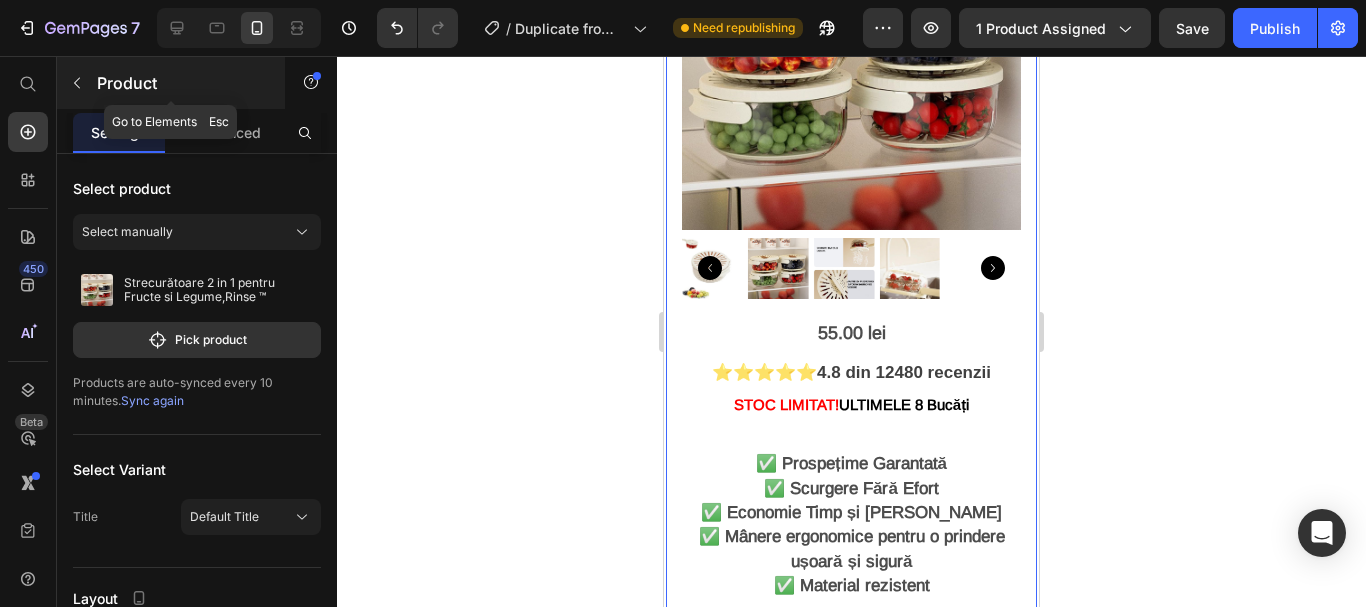 click 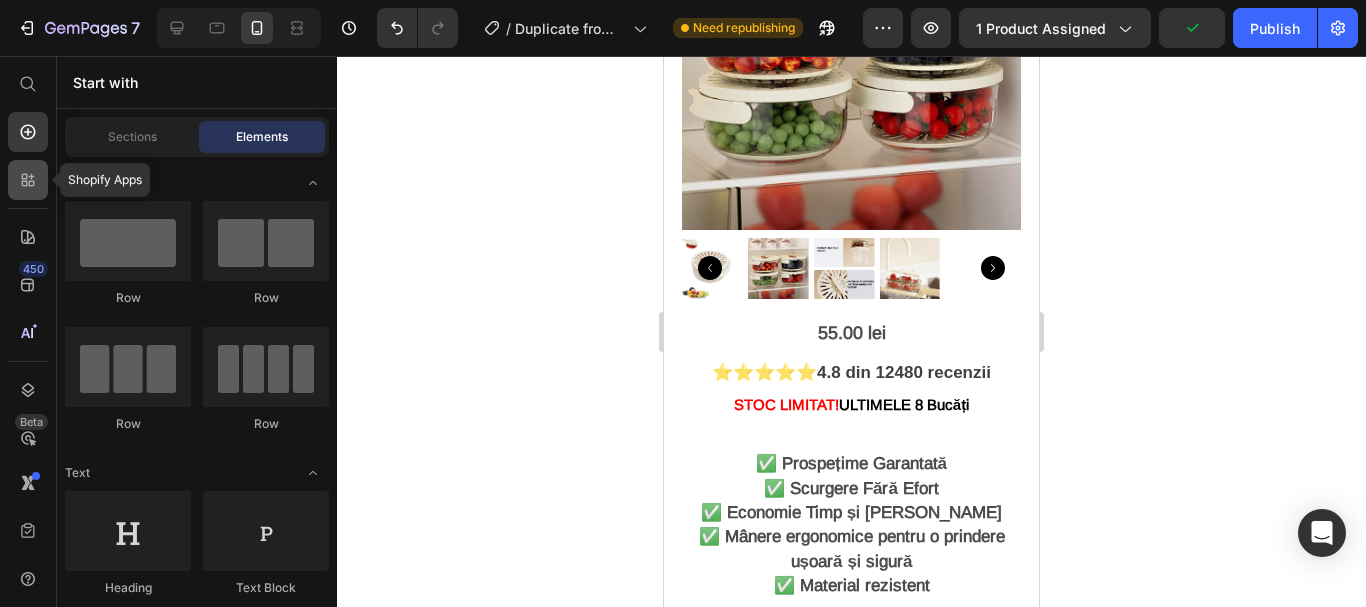 click 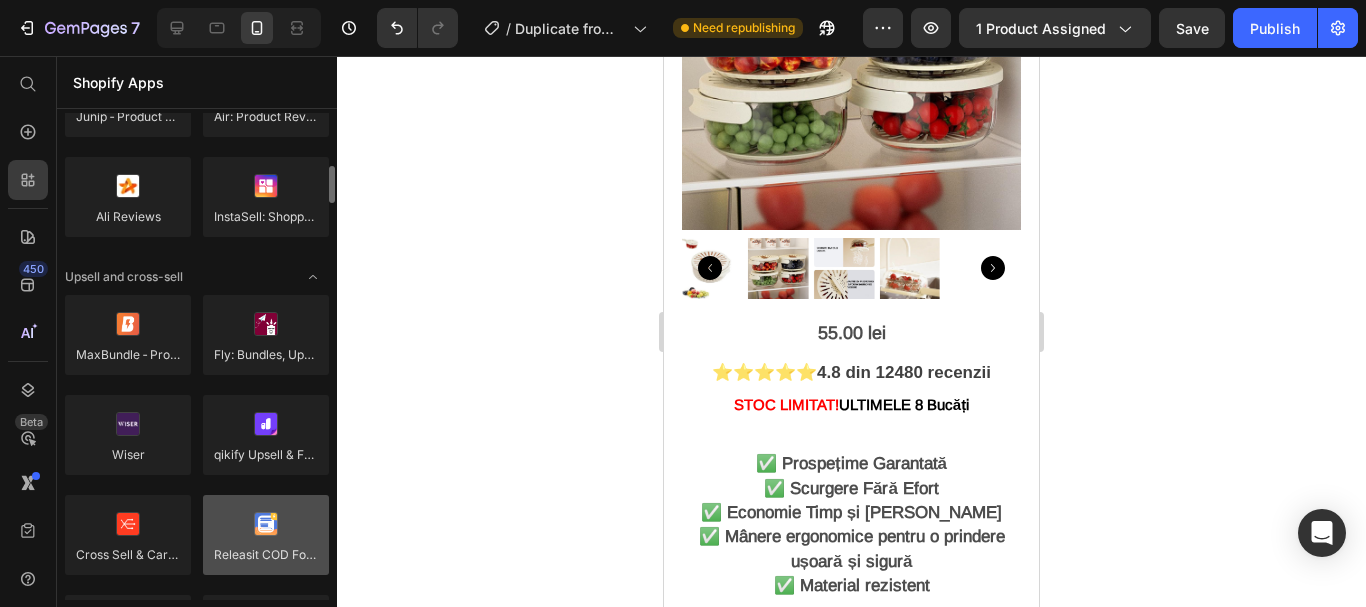 scroll, scrollTop: 900, scrollLeft: 0, axis: vertical 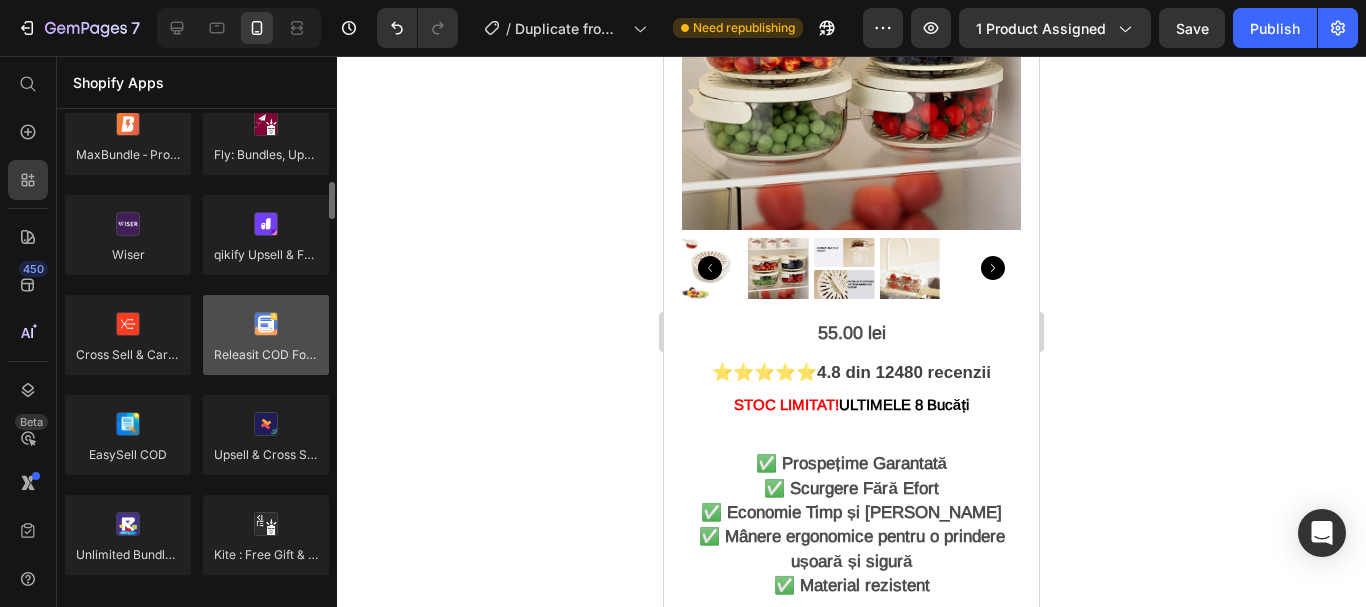 click at bounding box center (266, 335) 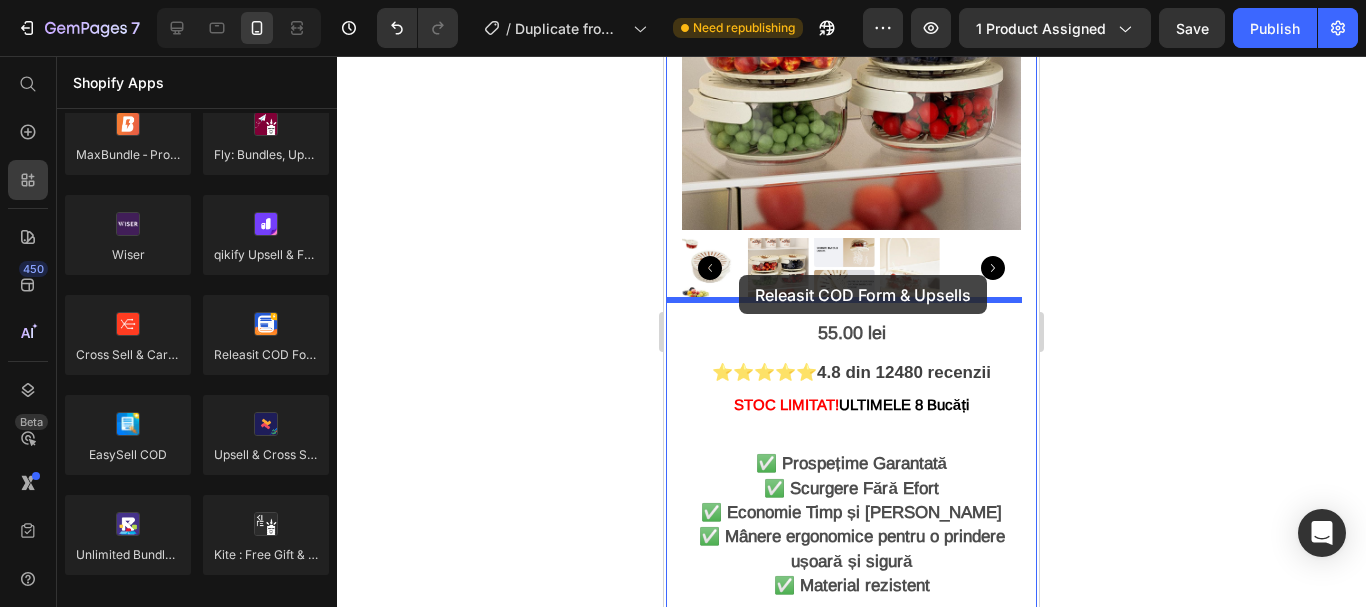 drag, startPoint x: 912, startPoint y: 387, endPoint x: 739, endPoint y: 275, distance: 206.08978 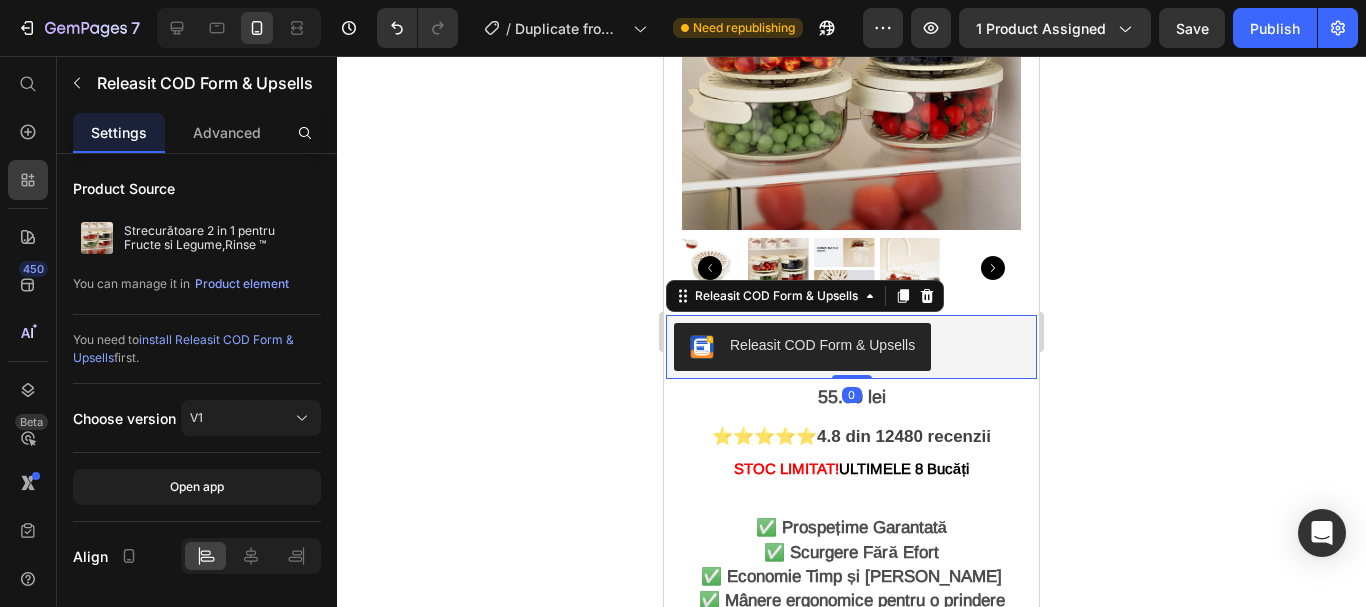 click 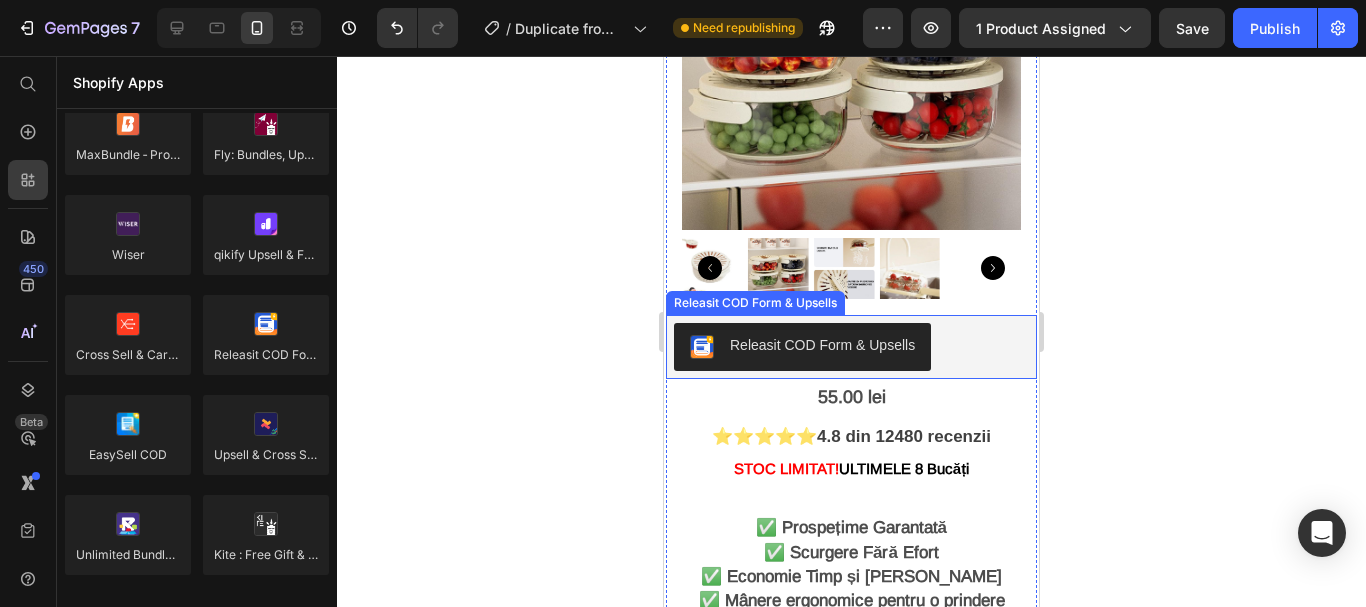 click on "Releasit COD Form & Upsells" at bounding box center (822, 345) 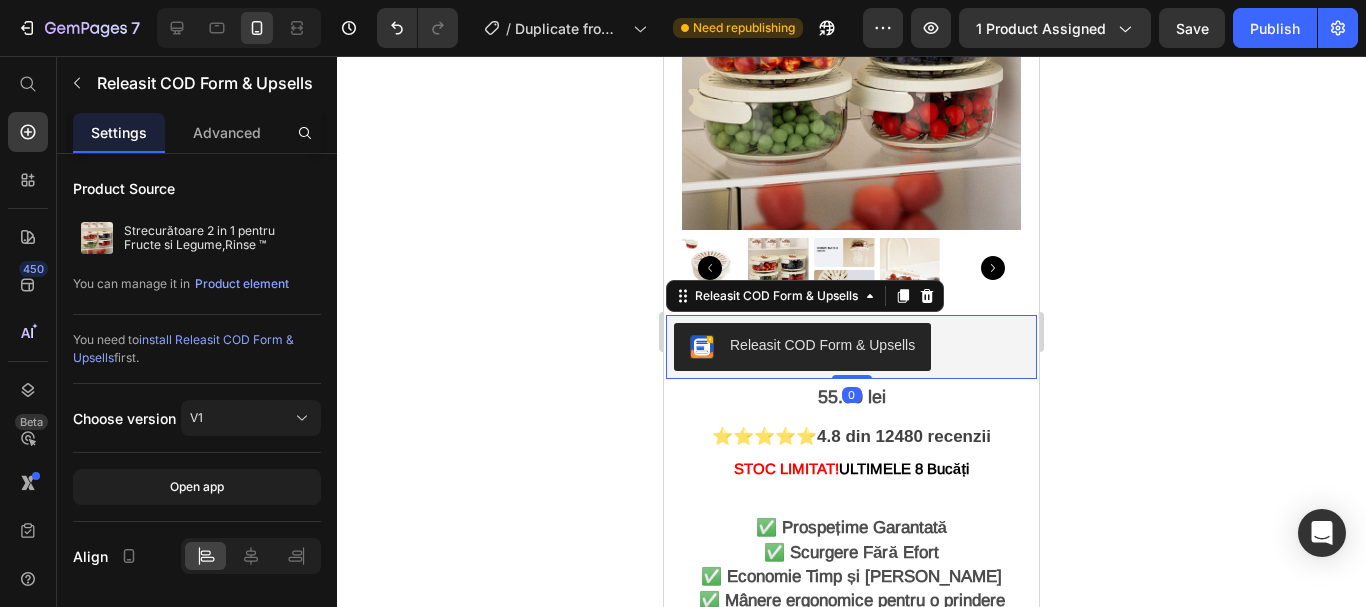 click on "Releasit COD Form & Upsells" at bounding box center (822, 345) 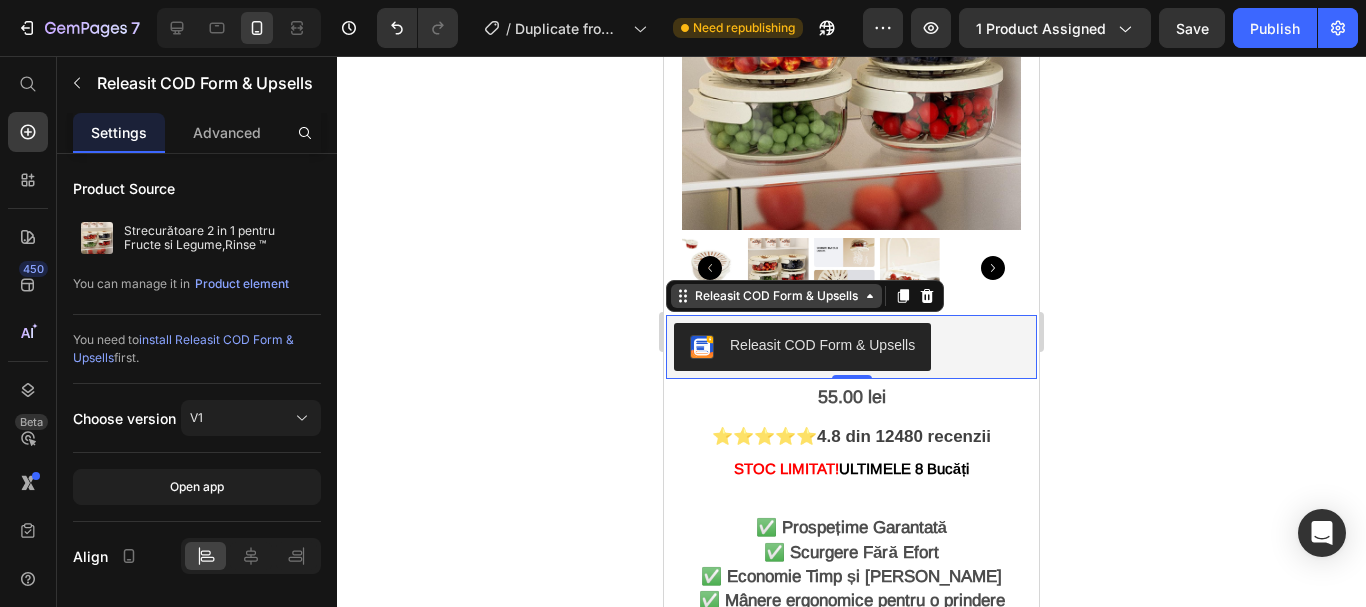 click on "Releasit COD Form & Upsells" at bounding box center (776, 296) 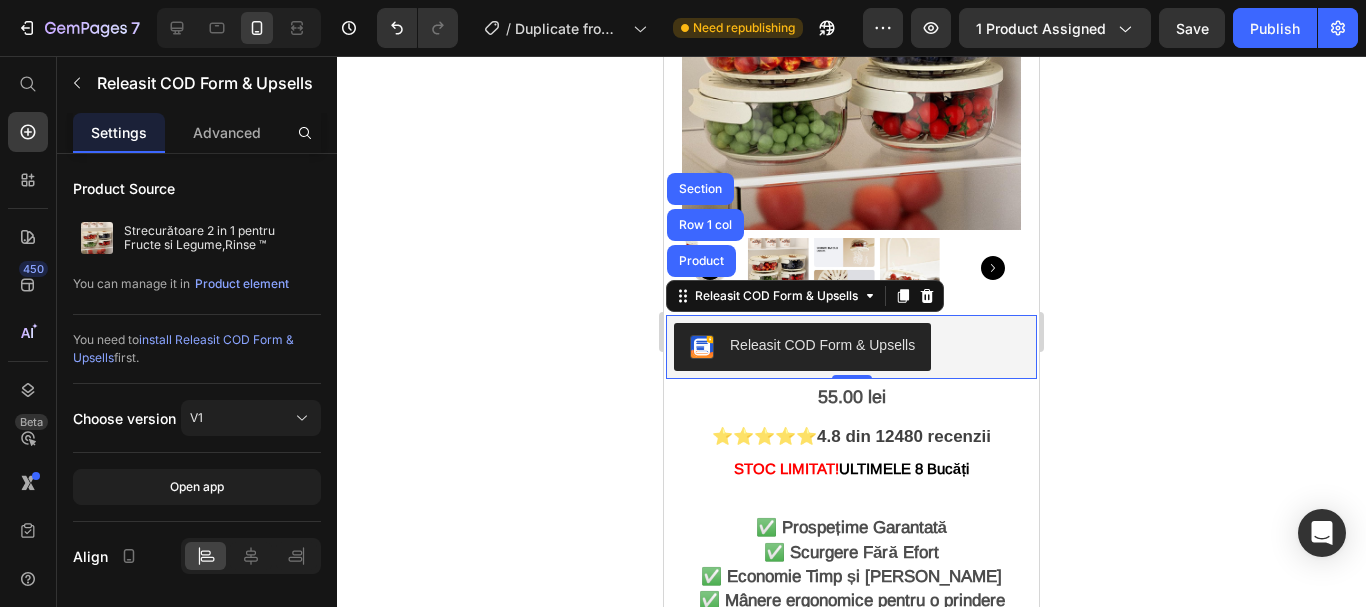 click 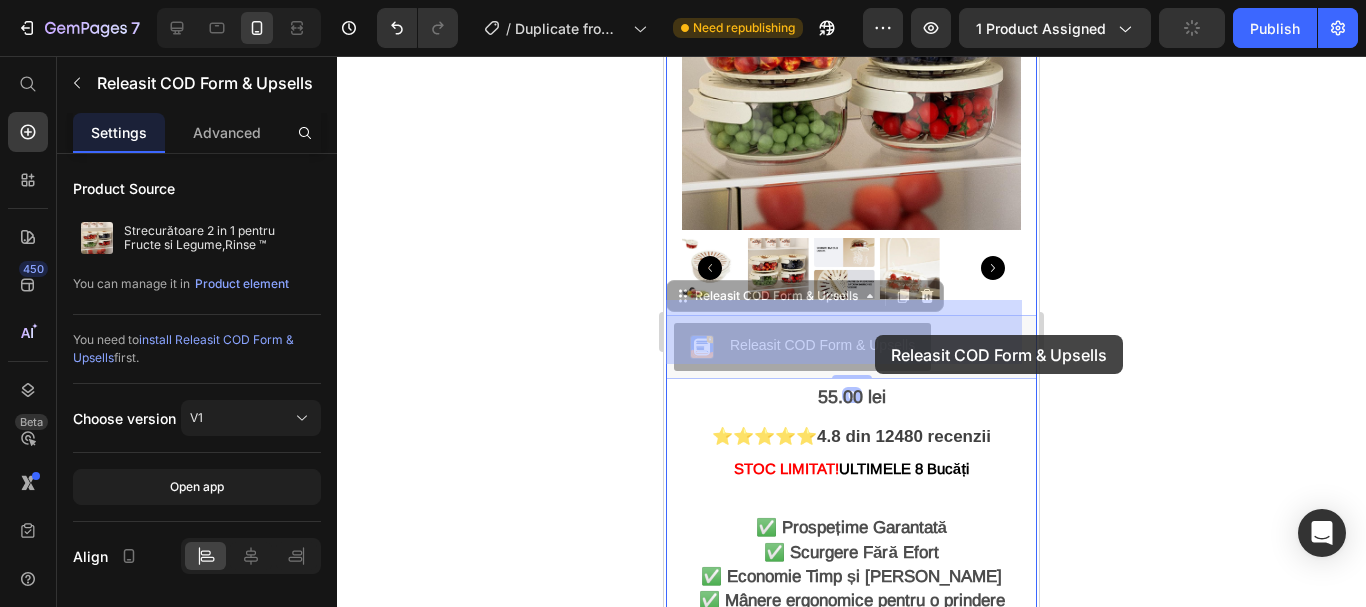 drag, startPoint x: 852, startPoint y: 333, endPoint x: 875, endPoint y: 335, distance: 23.086792 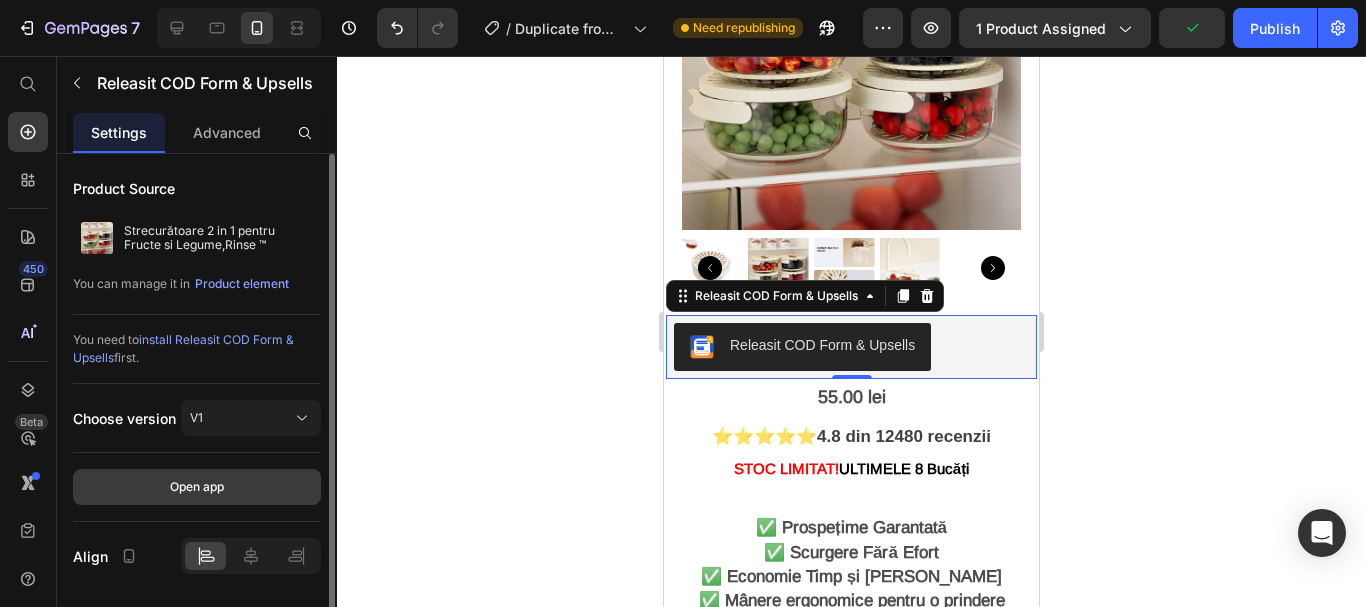 click on "Open app" at bounding box center (197, 487) 